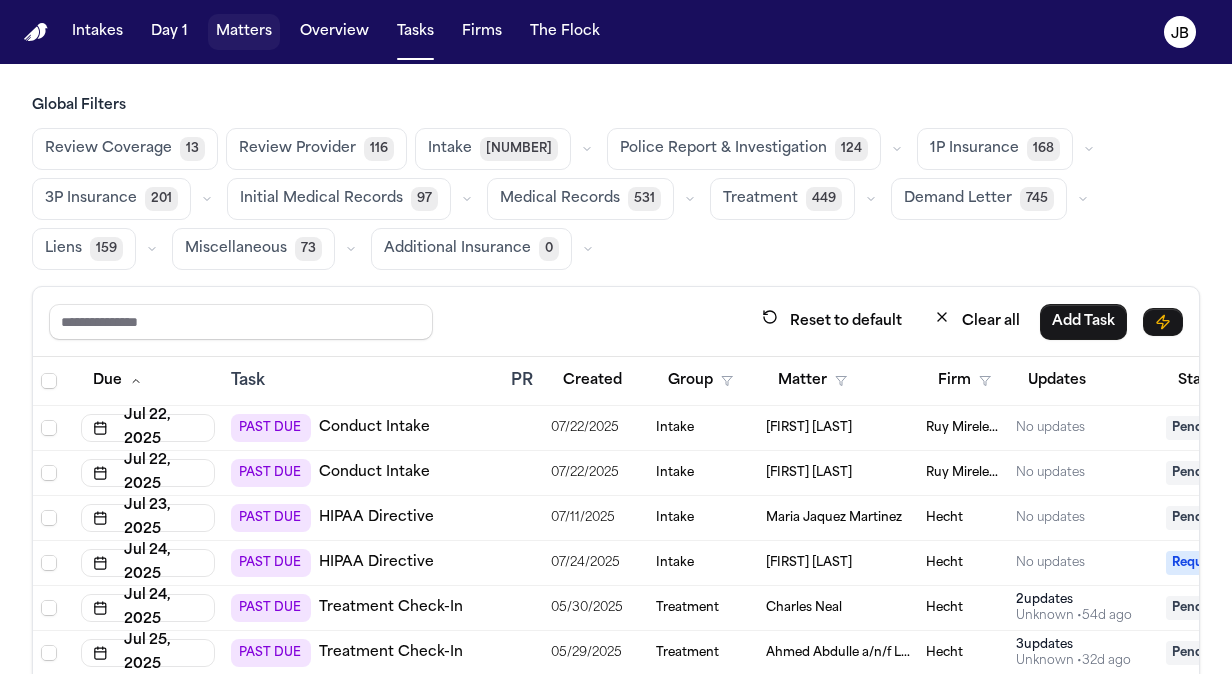 scroll, scrollTop: 0, scrollLeft: 0, axis: both 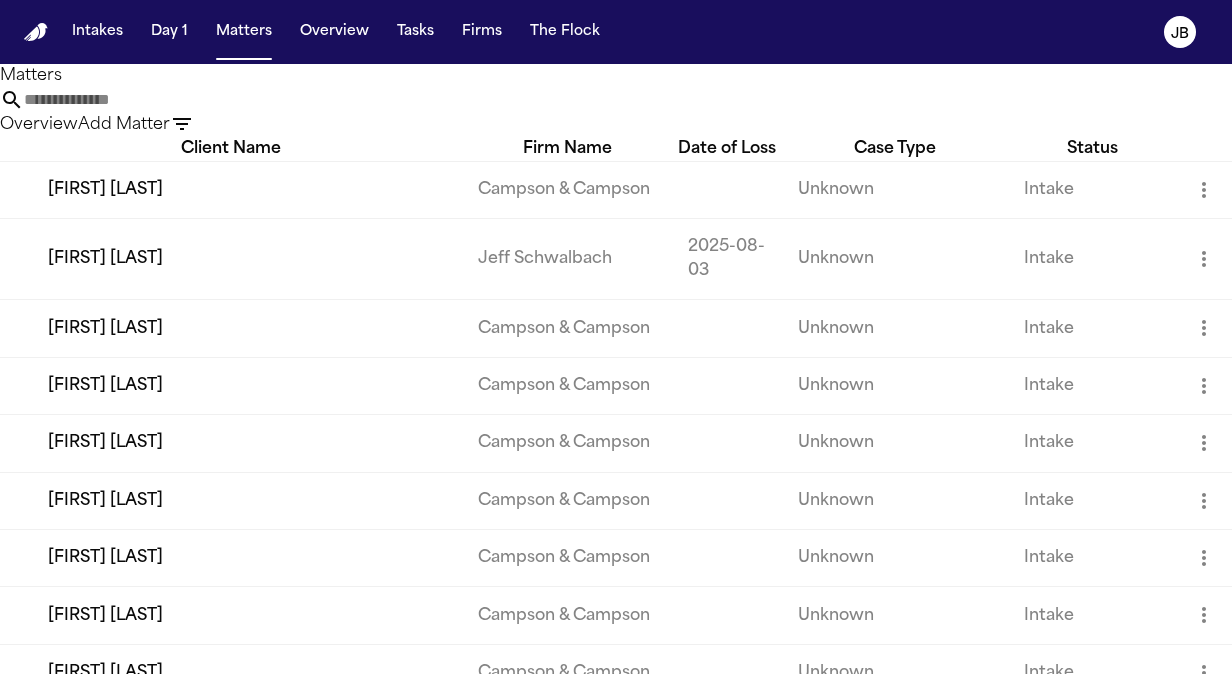 click at bounding box center (104, 100) 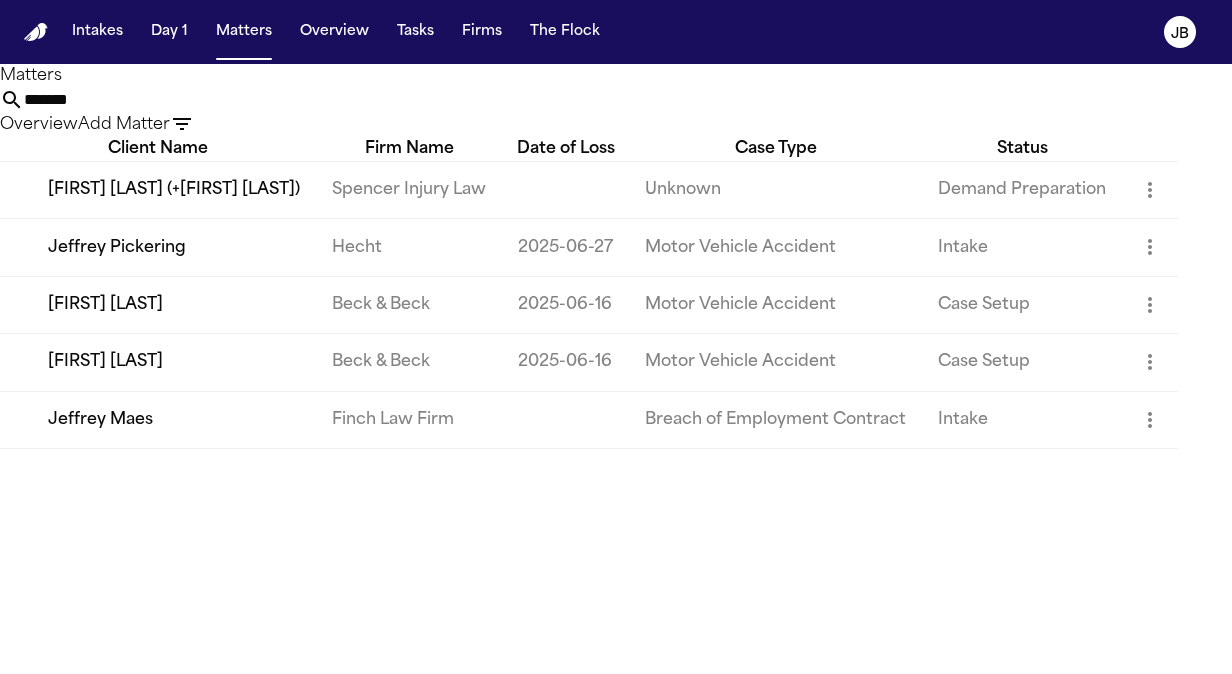 type on "*******" 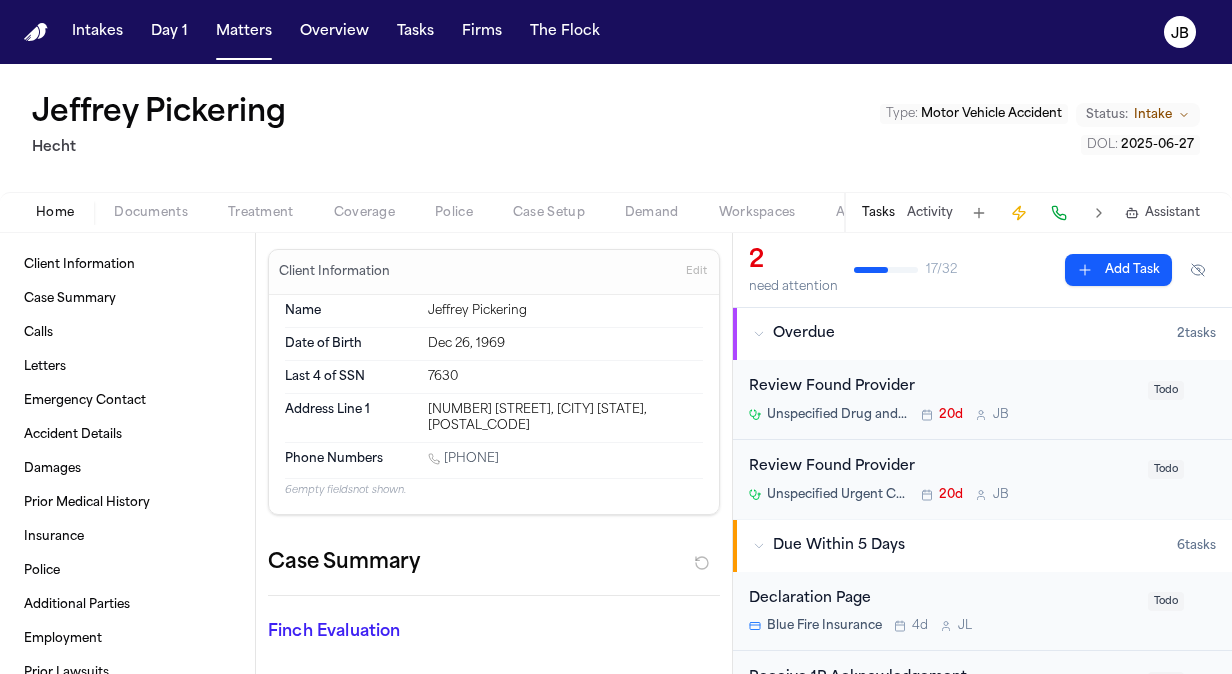 drag, startPoint x: 564, startPoint y: 450, endPoint x: 451, endPoint y: 446, distance: 113.07078 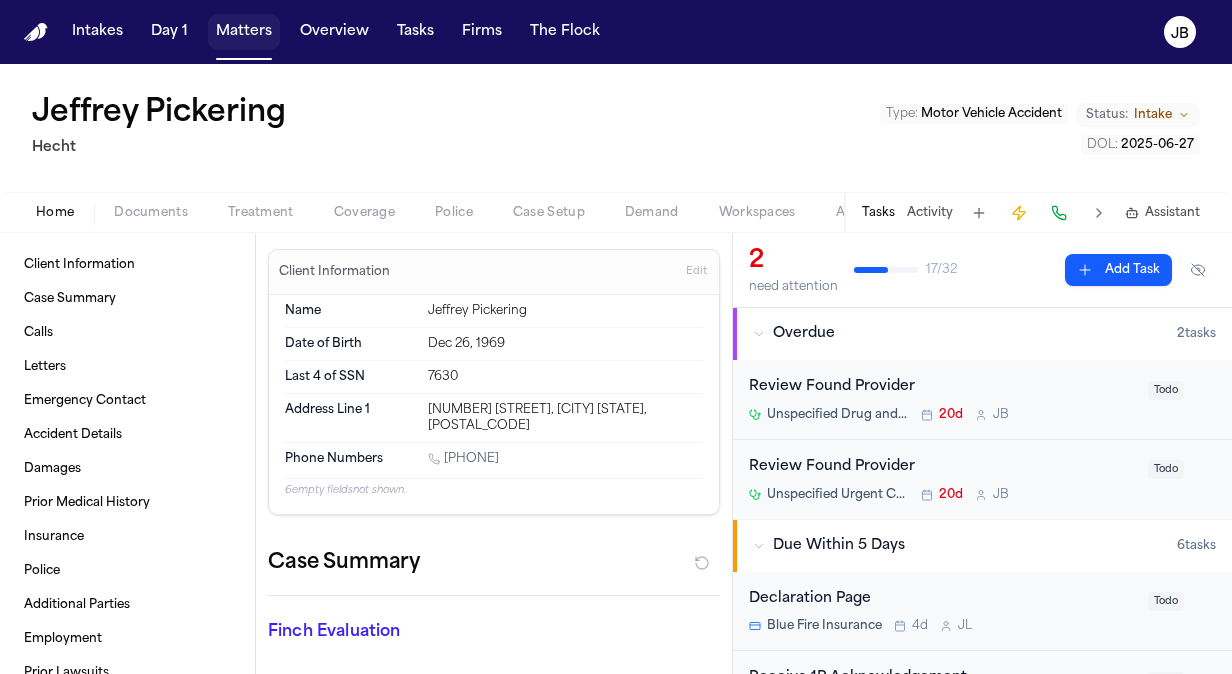 click on "Matters" at bounding box center [244, 32] 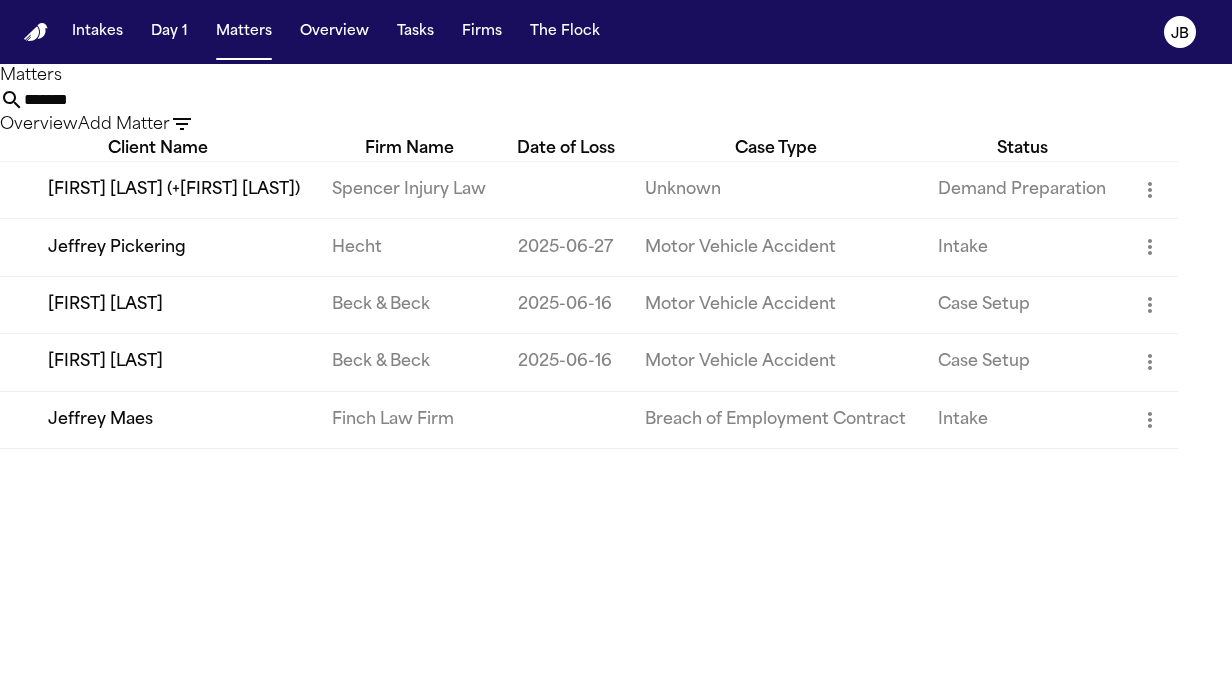 drag, startPoint x: 449, startPoint y: 124, endPoint x: 238, endPoint y: 140, distance: 211.60576 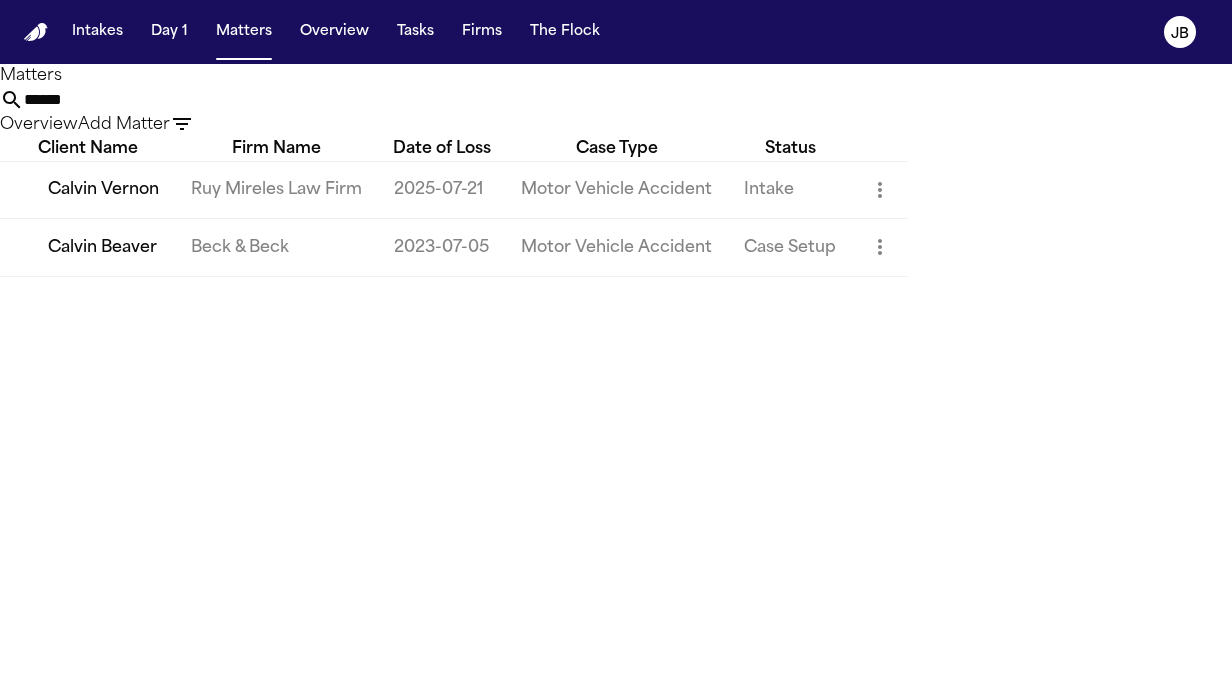 type on "******" 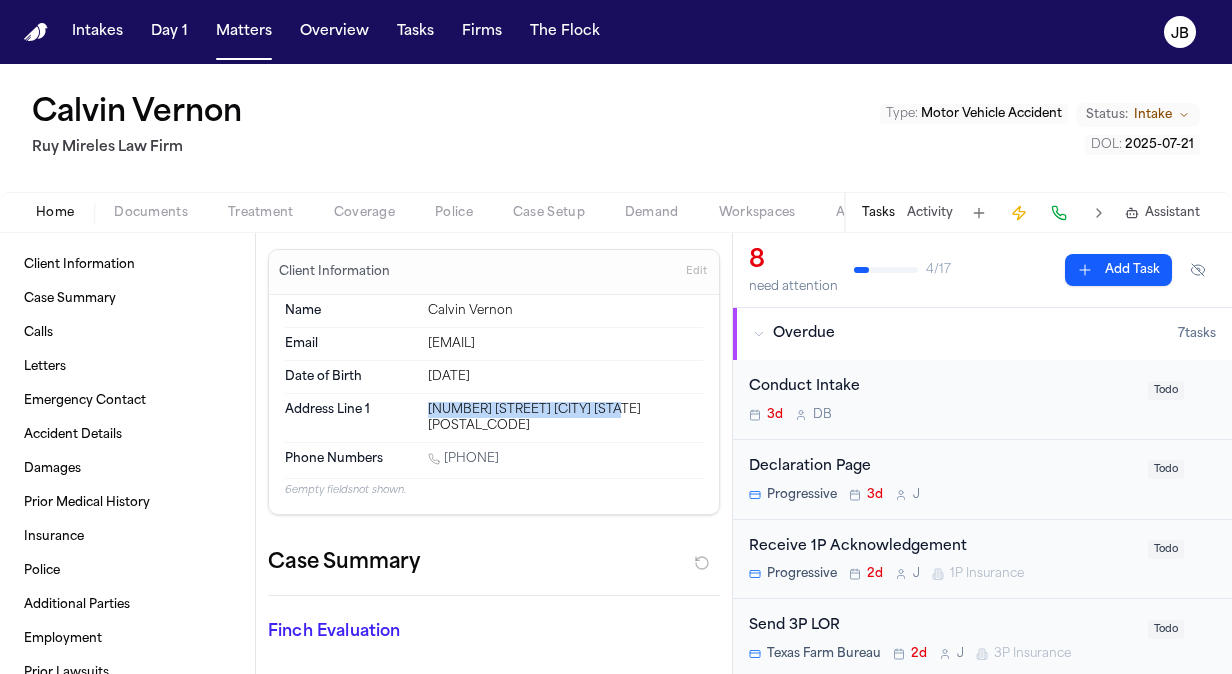 drag, startPoint x: 617, startPoint y: 406, endPoint x: 414, endPoint y: 392, distance: 203.4822 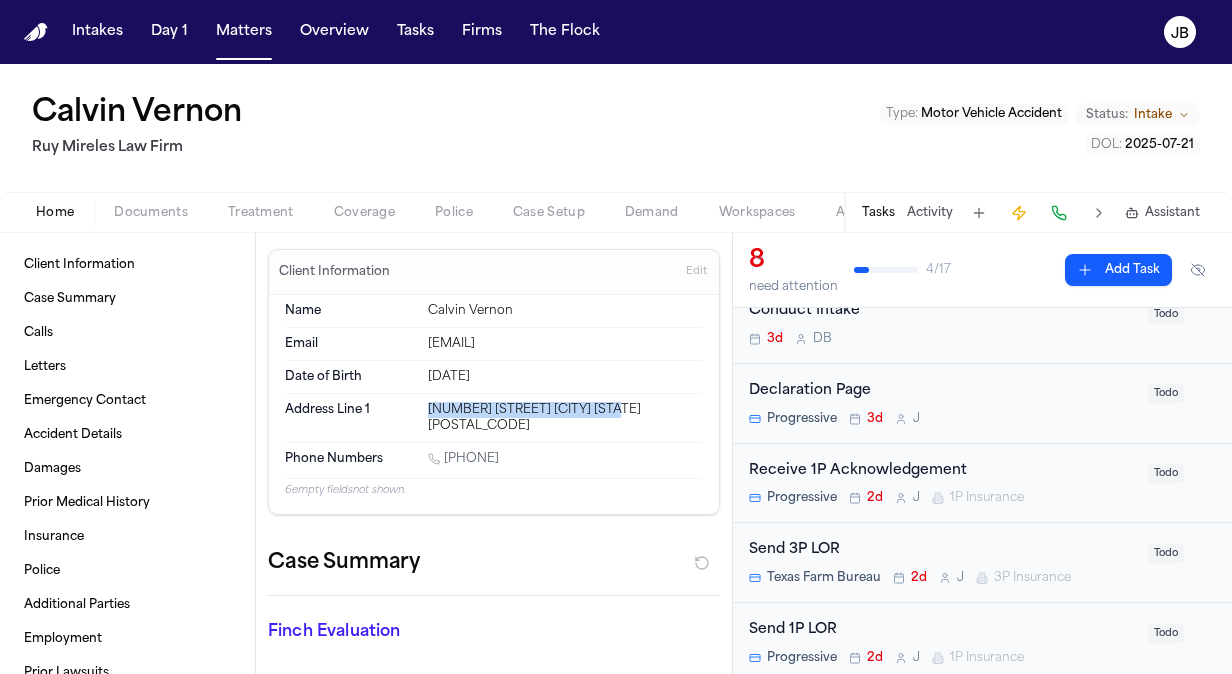scroll, scrollTop: 0, scrollLeft: 0, axis: both 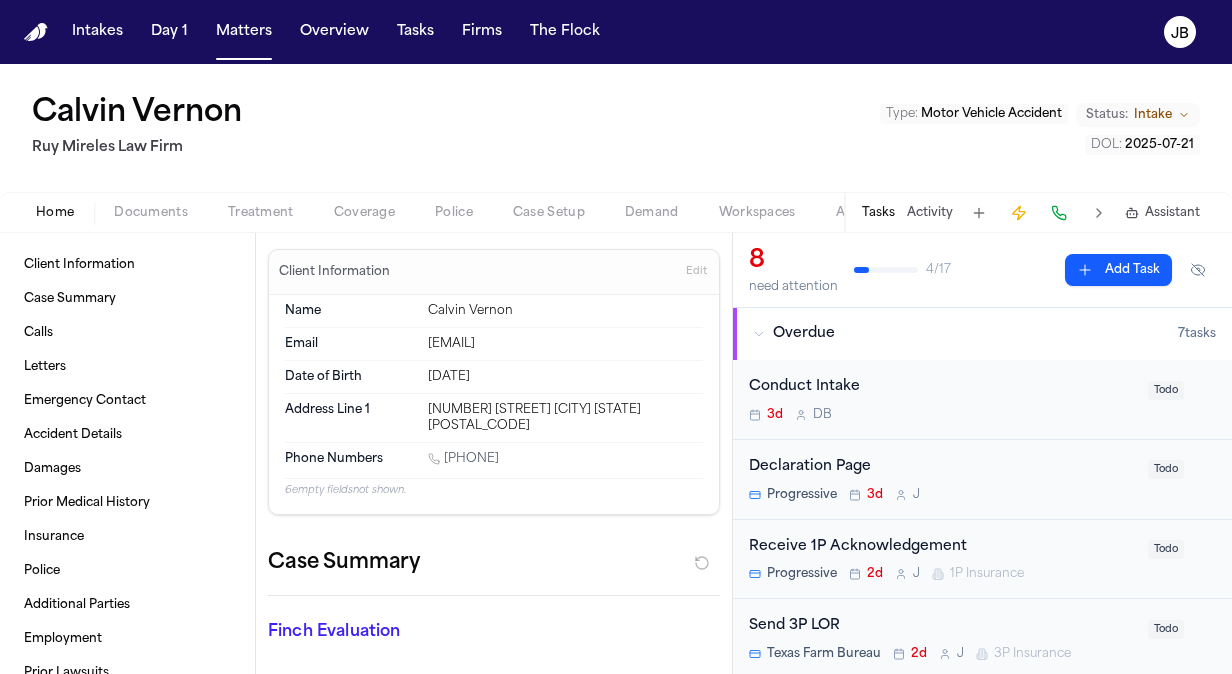 click on "Tasks Activity Assistant" at bounding box center (1030, 212) 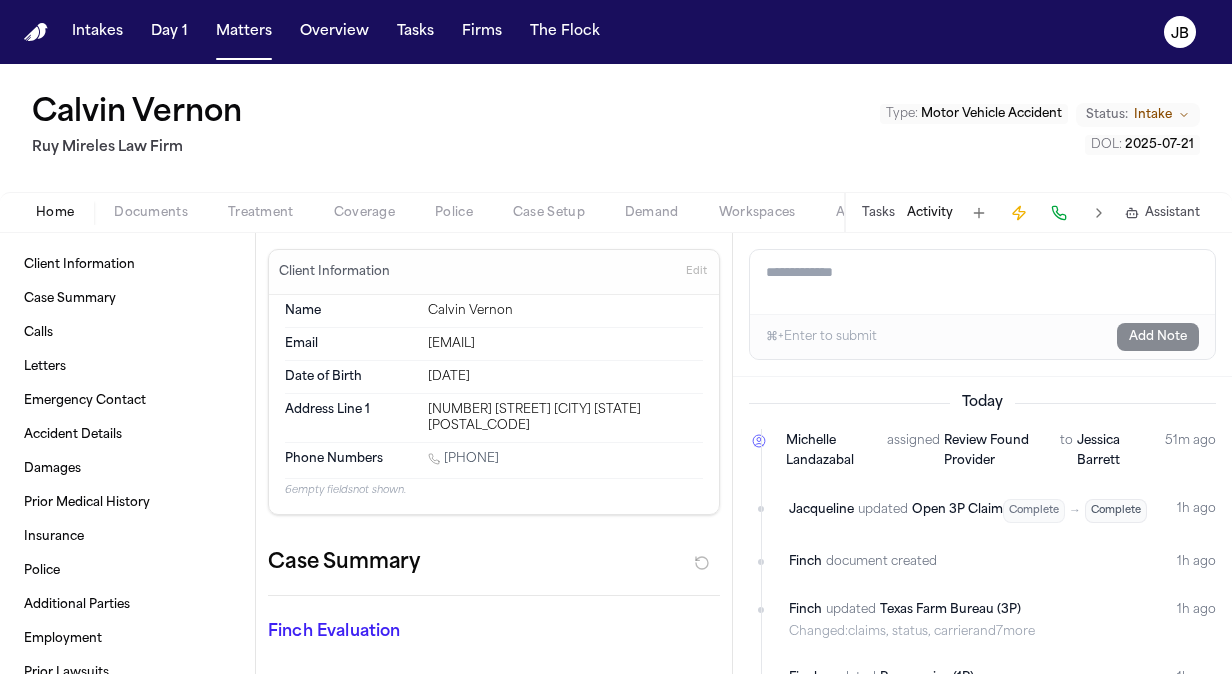 click on "Add a note to this matter" at bounding box center [982, 282] 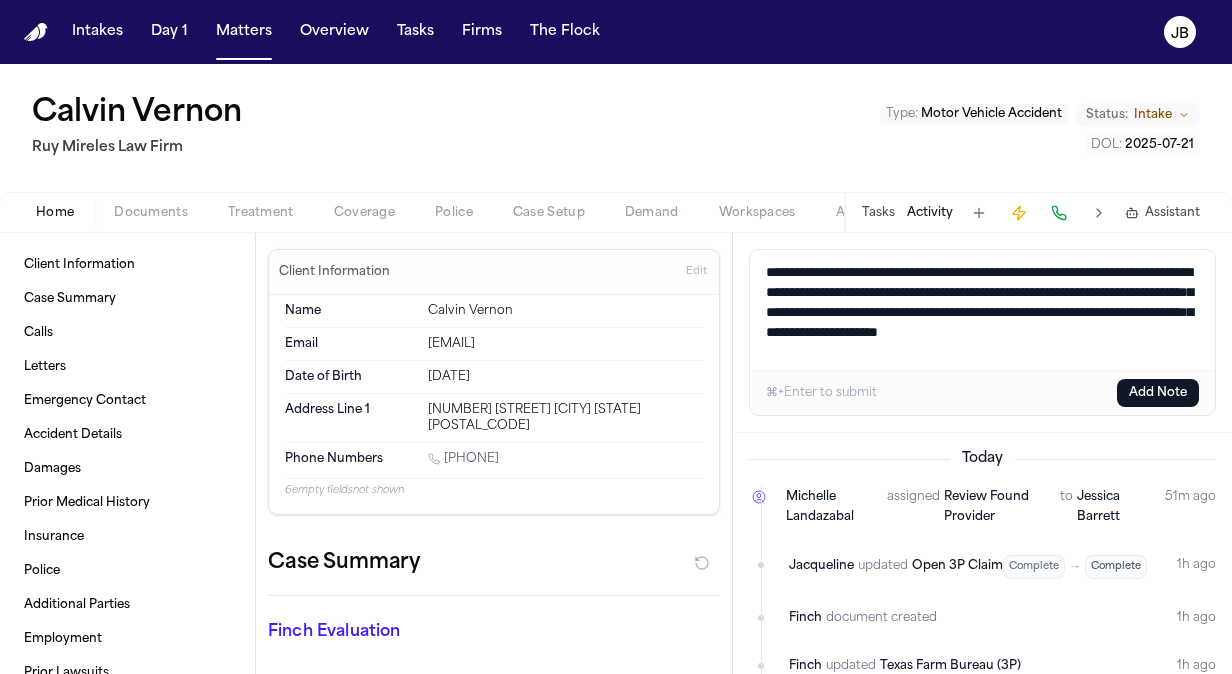 paste on "**********" 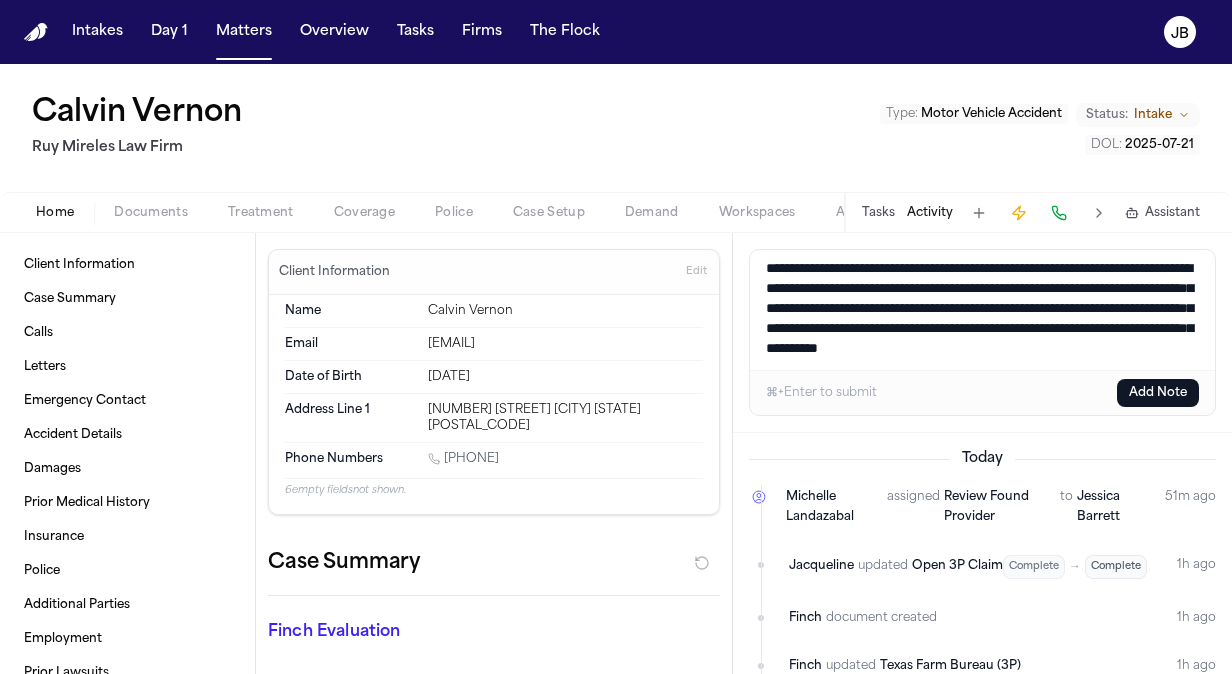 scroll, scrollTop: 28, scrollLeft: 0, axis: vertical 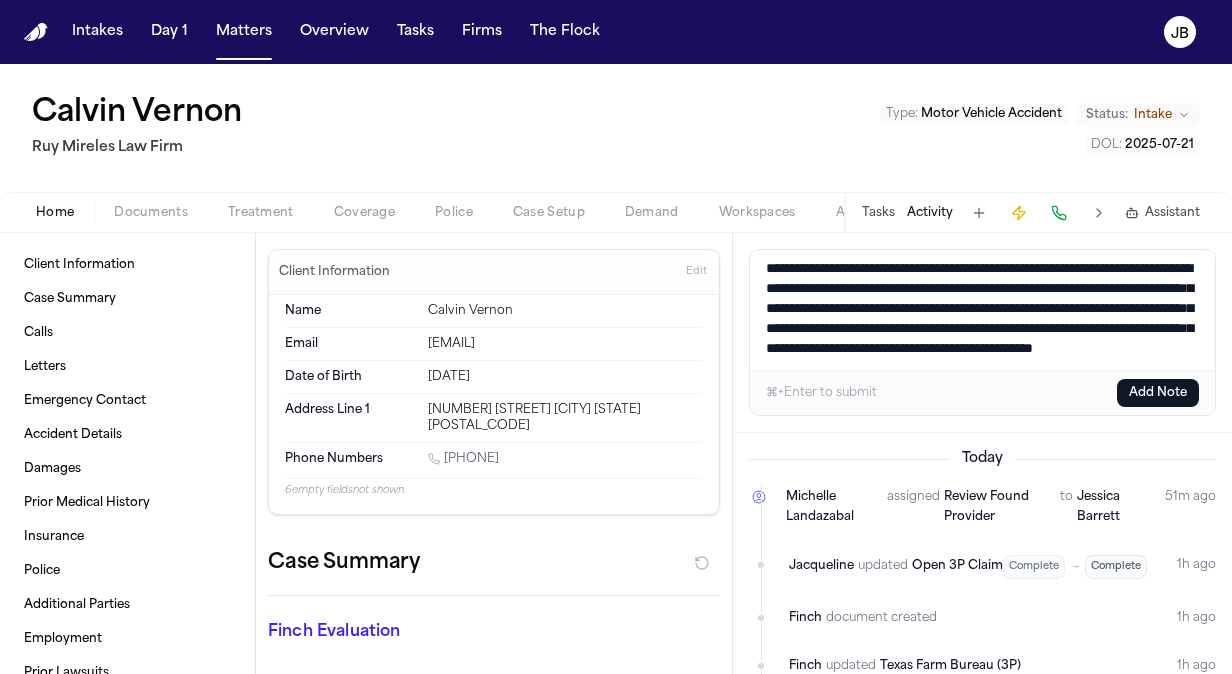 type on "**********" 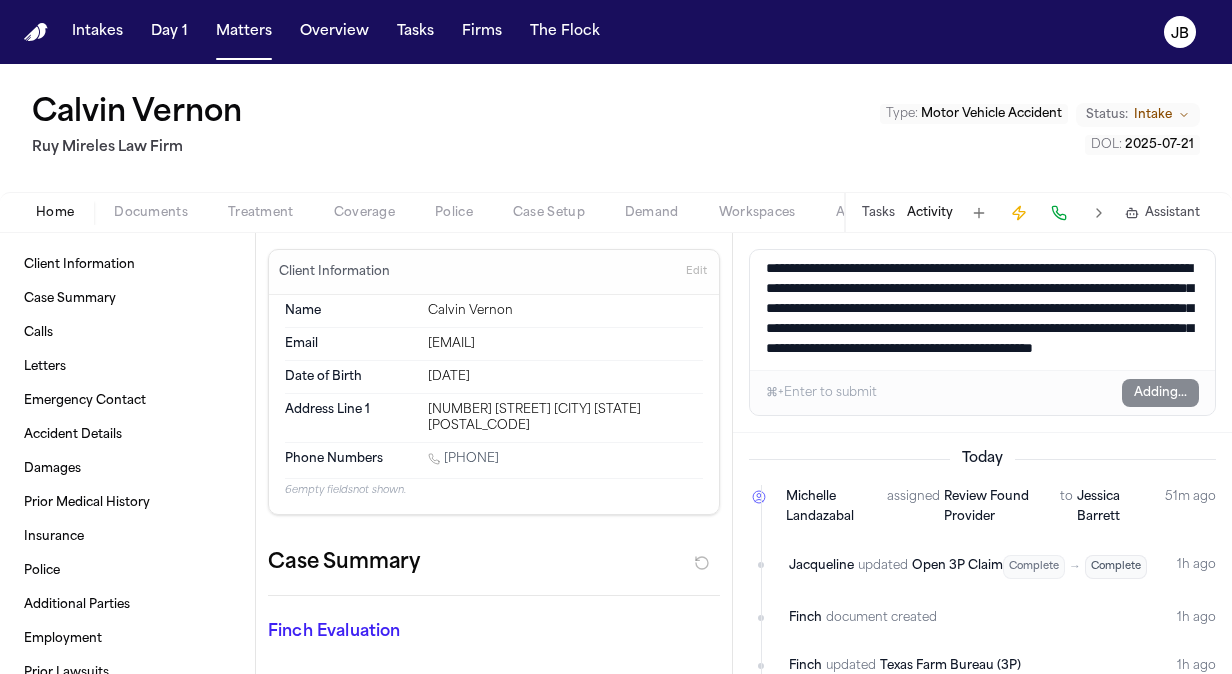 type 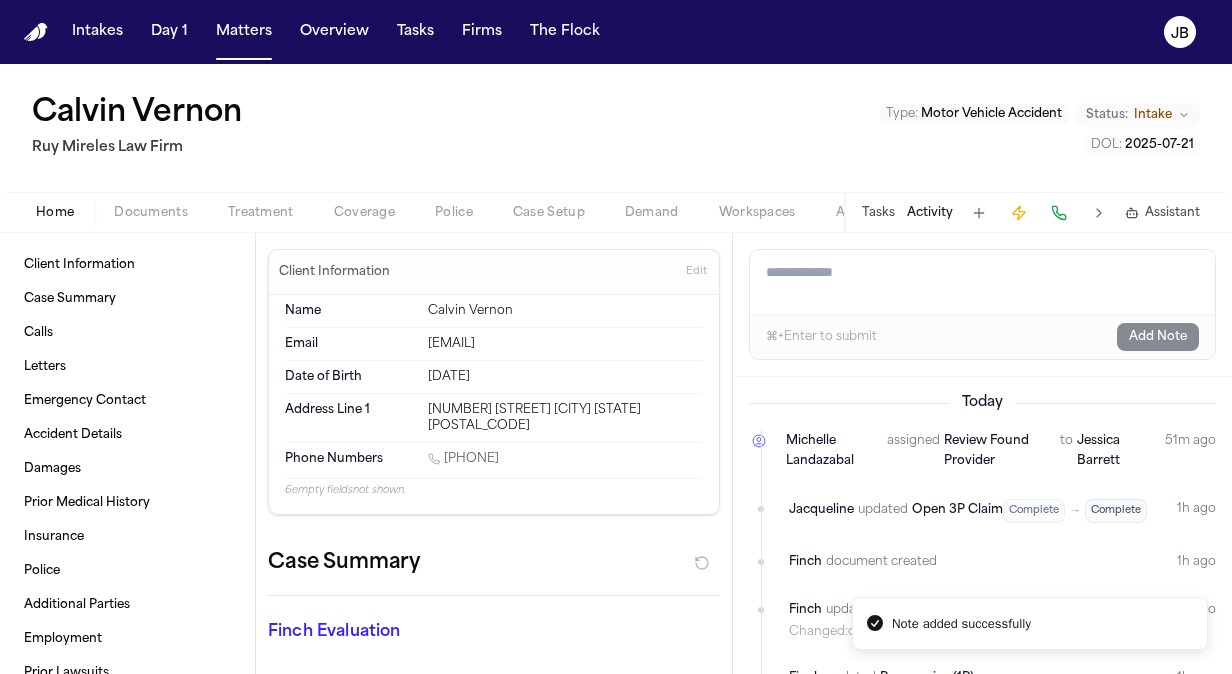 scroll, scrollTop: 0, scrollLeft: 0, axis: both 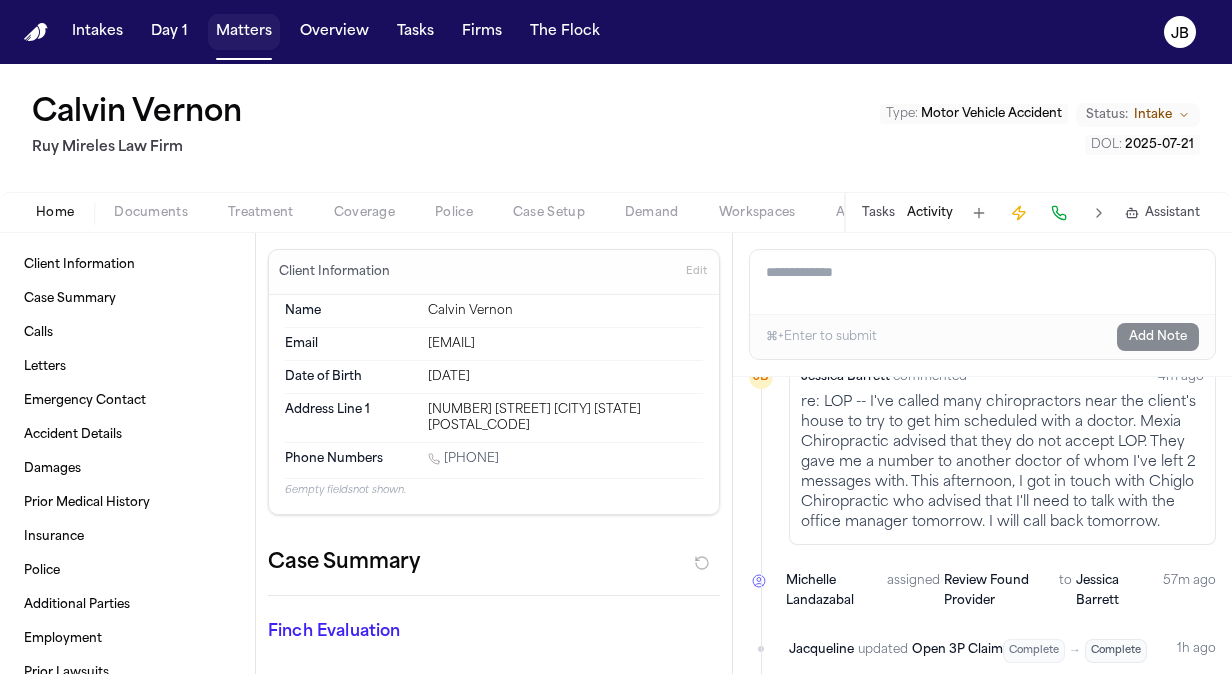 click on "Matters" at bounding box center (244, 32) 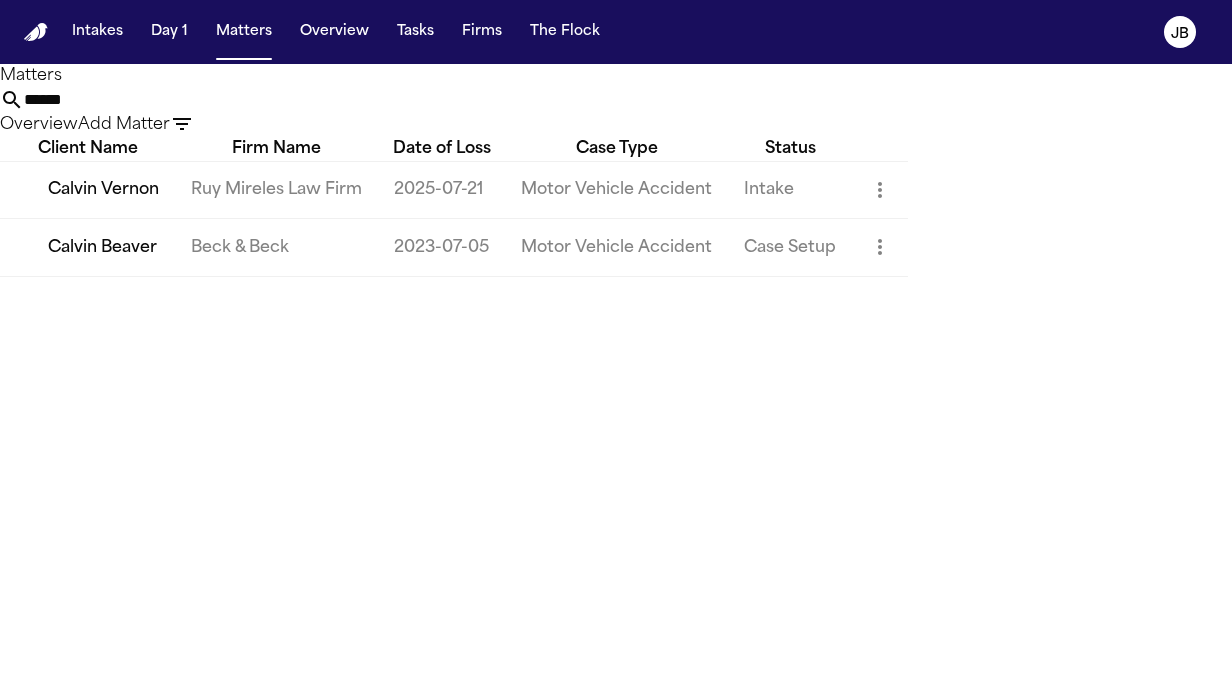 drag, startPoint x: 436, startPoint y: 111, endPoint x: 264, endPoint y: 127, distance: 172.74258 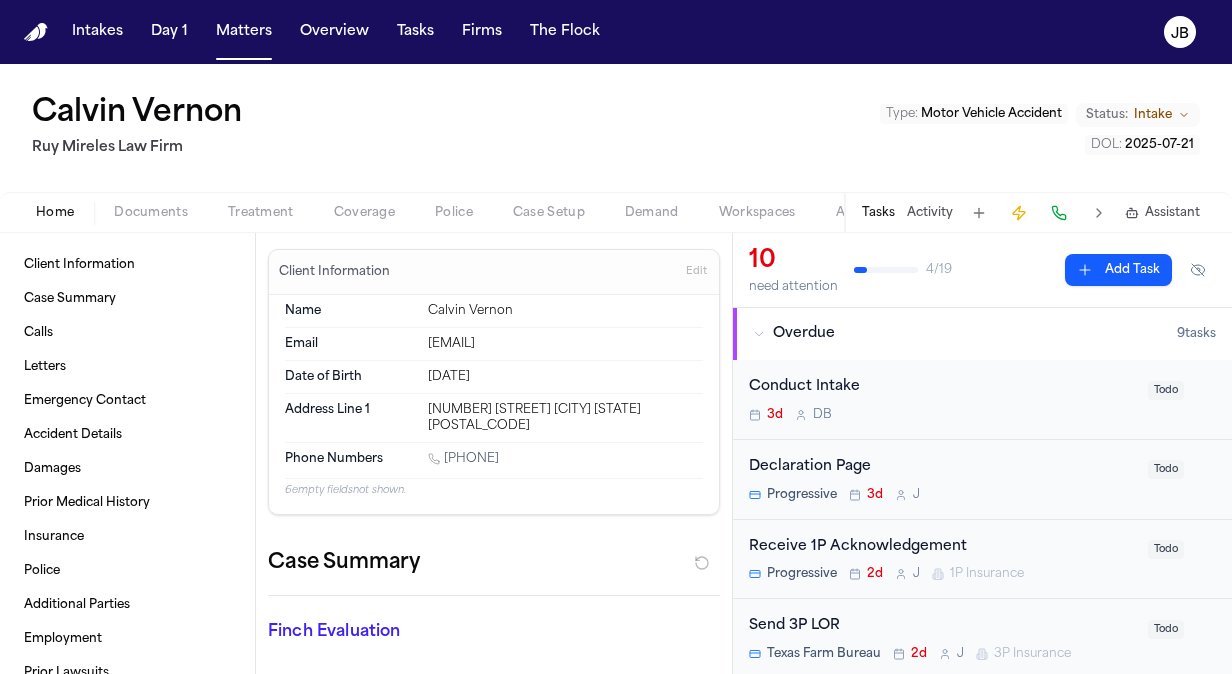 click on "Coverage" at bounding box center (364, 213) 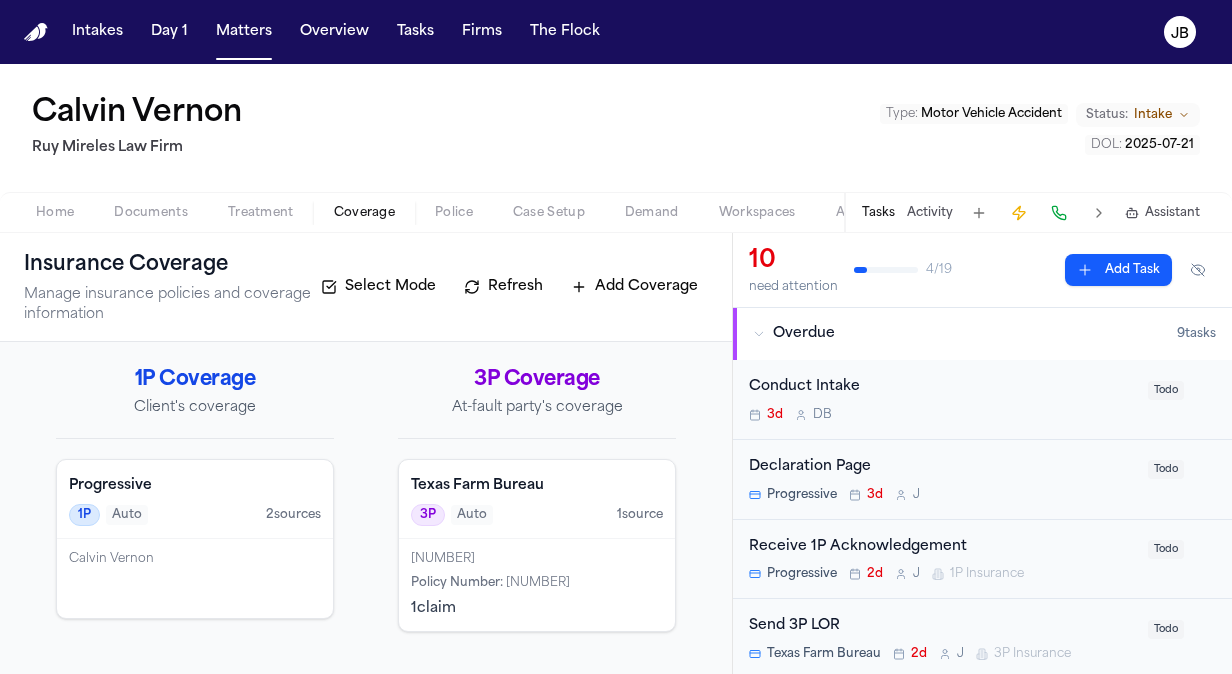 click on "Treatment" at bounding box center (261, 213) 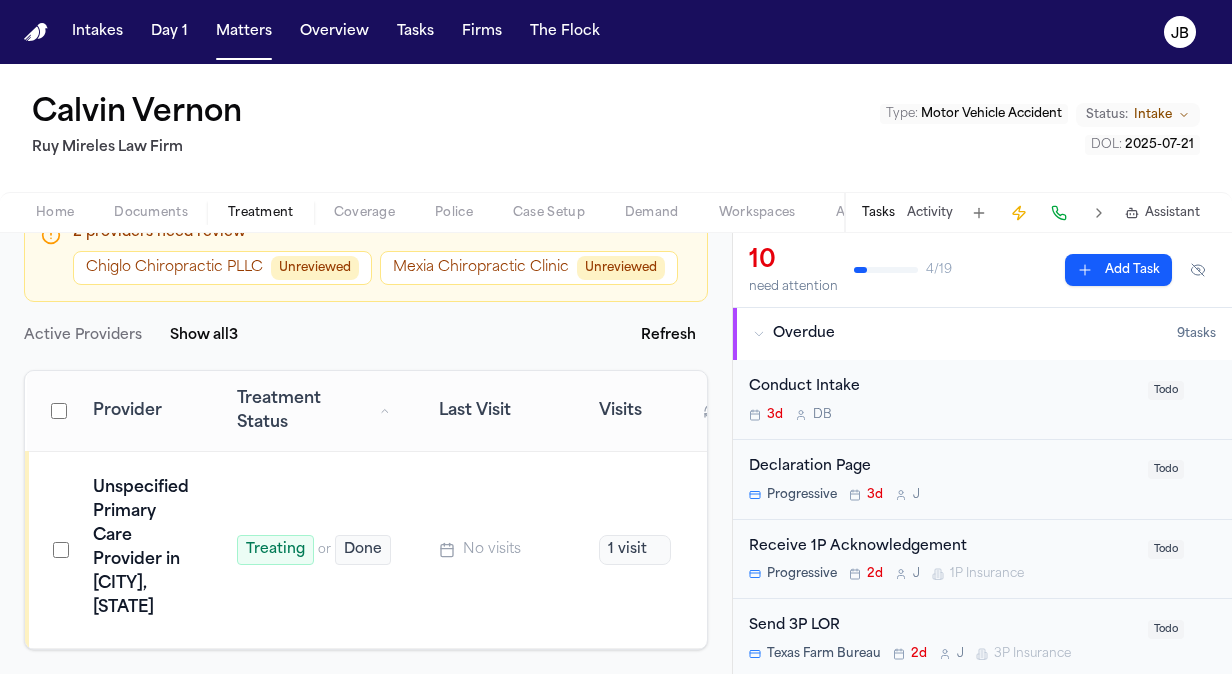 scroll, scrollTop: 212, scrollLeft: 0, axis: vertical 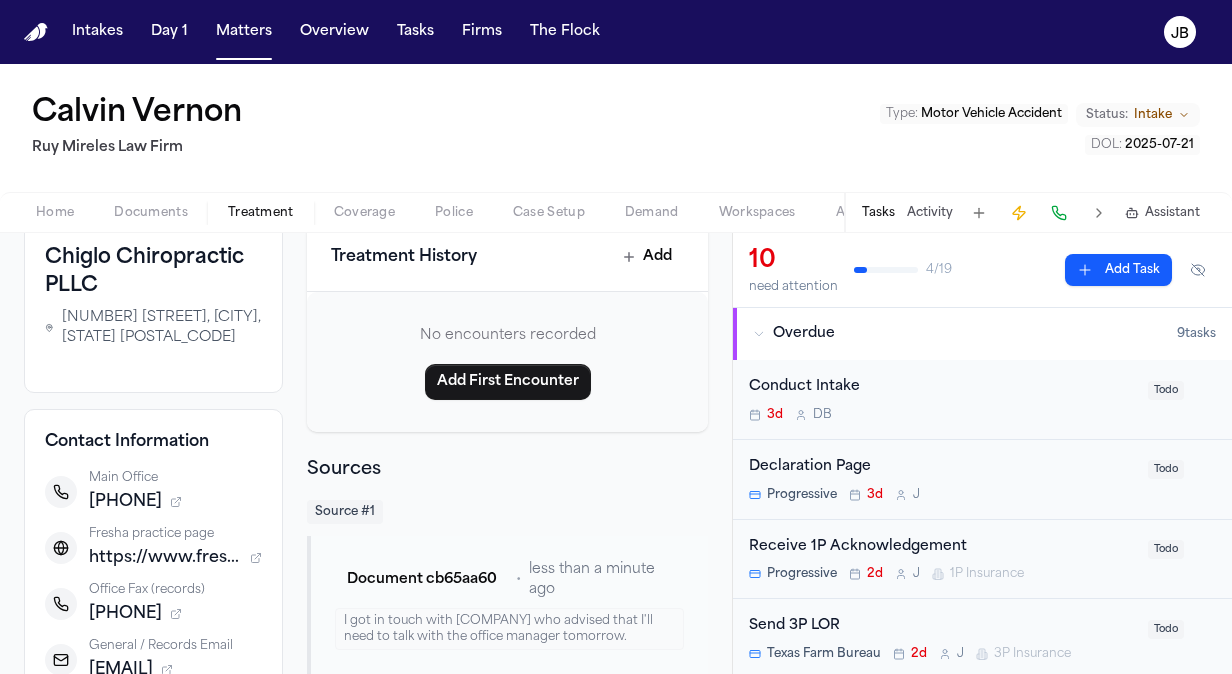 click on "Home" at bounding box center [55, 213] 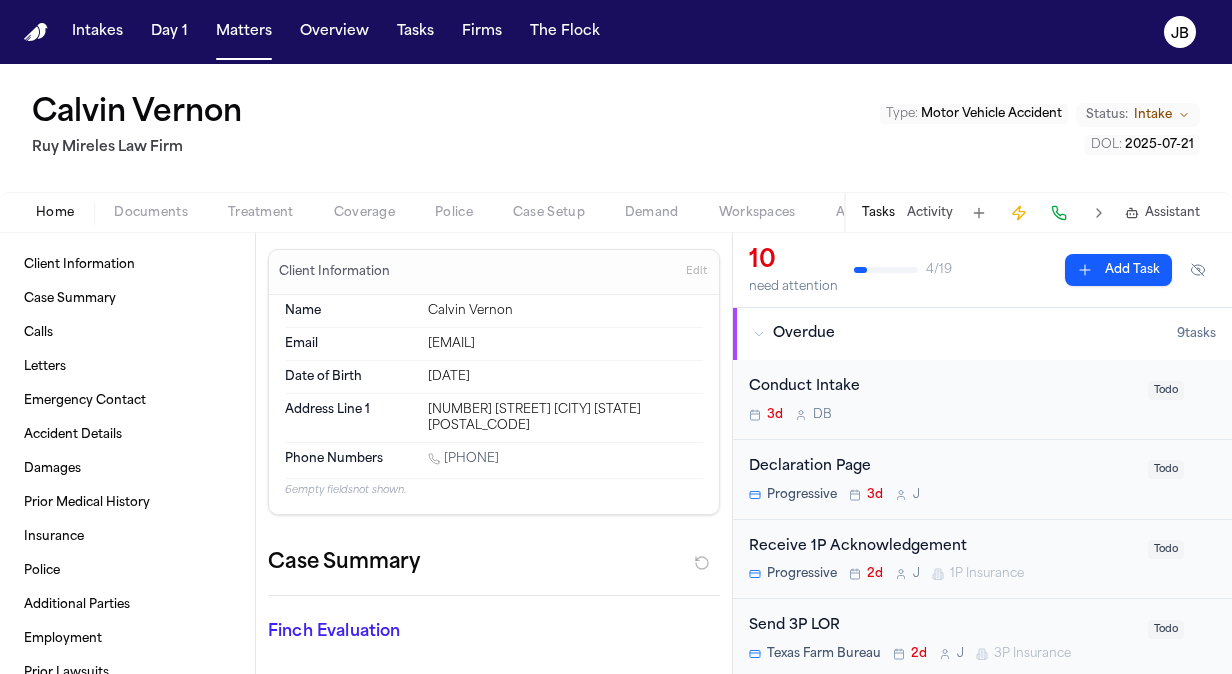 type 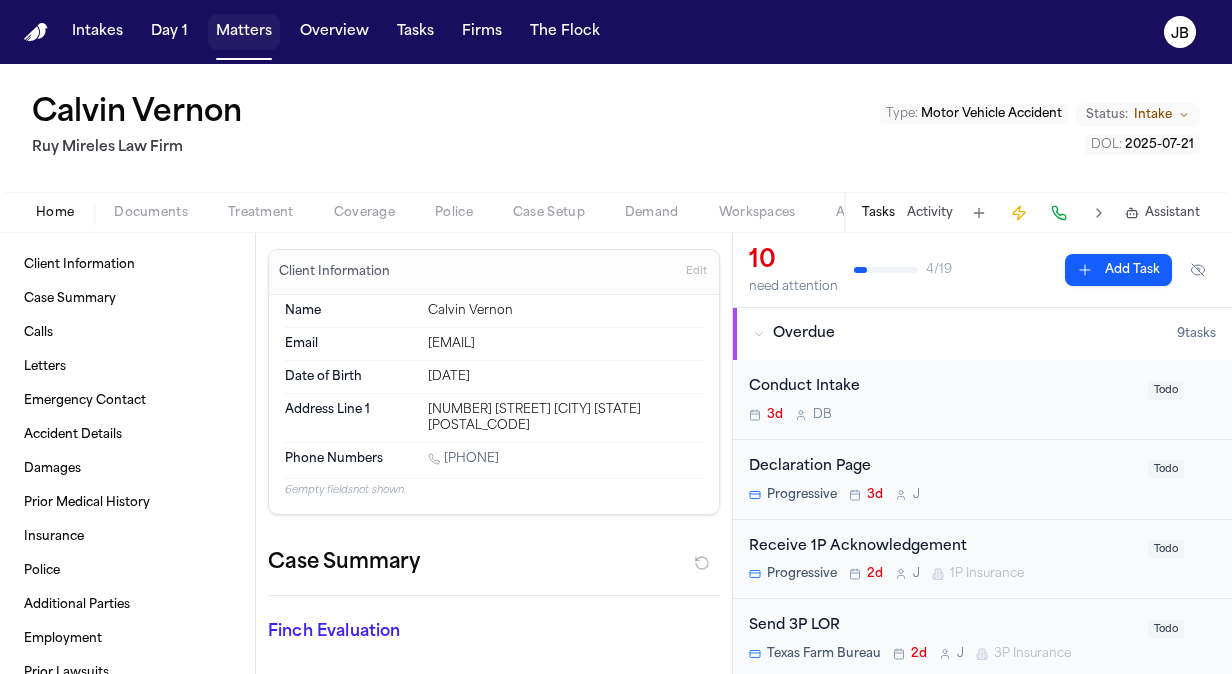click on "Matters" at bounding box center (244, 32) 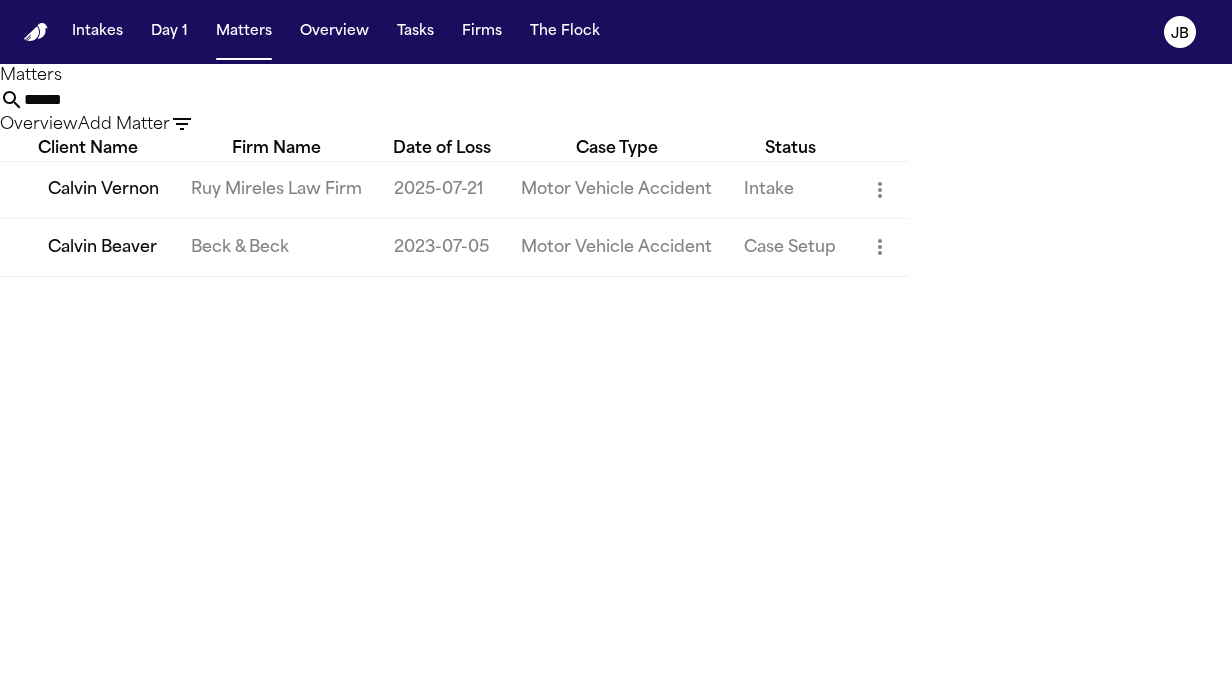 drag, startPoint x: 438, startPoint y: 118, endPoint x: 262, endPoint y: 130, distance: 176.40862 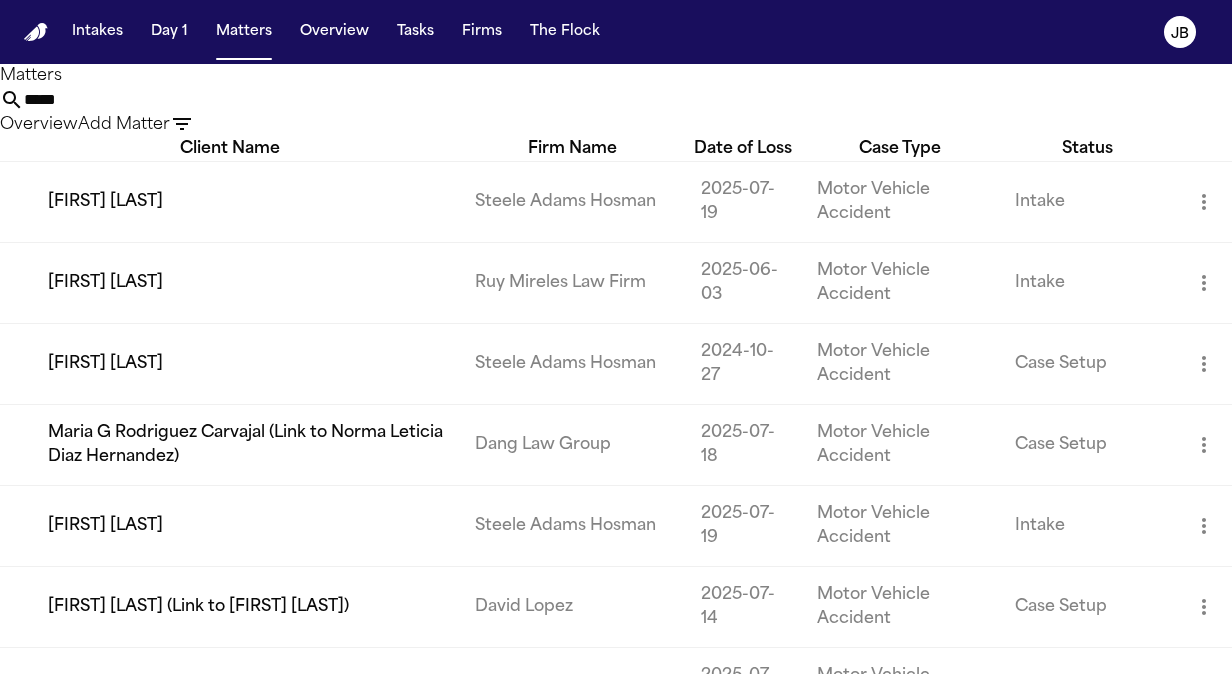 type on "*****" 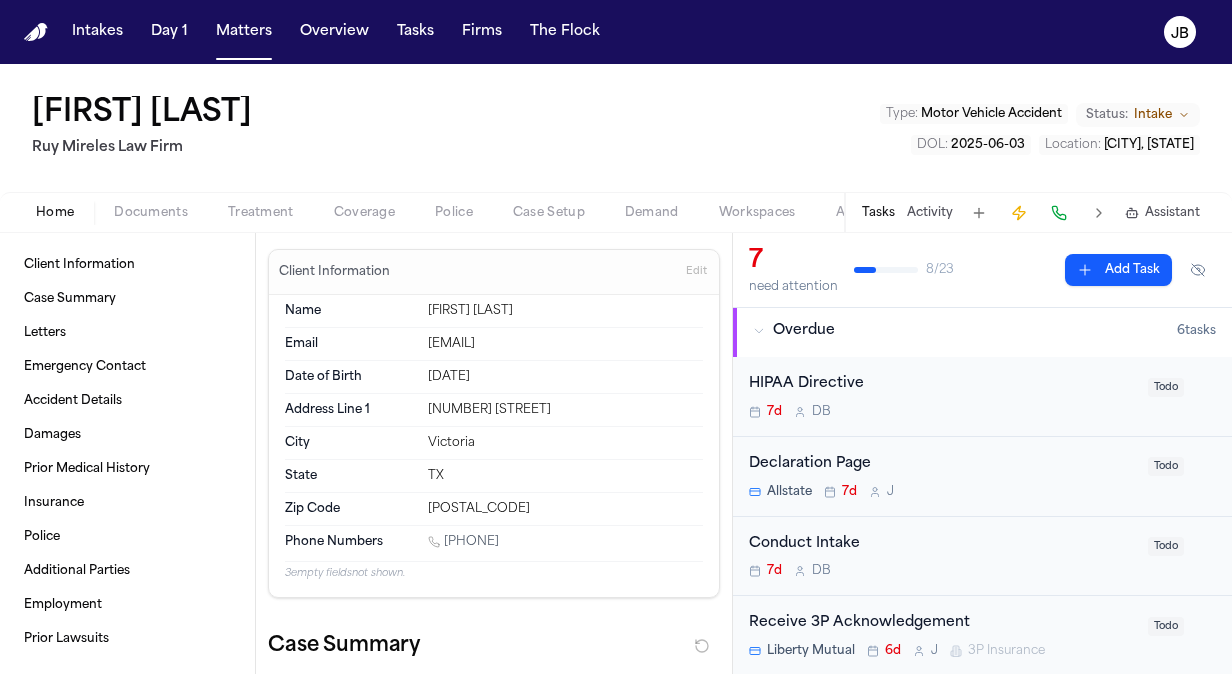 scroll, scrollTop: 0, scrollLeft: 0, axis: both 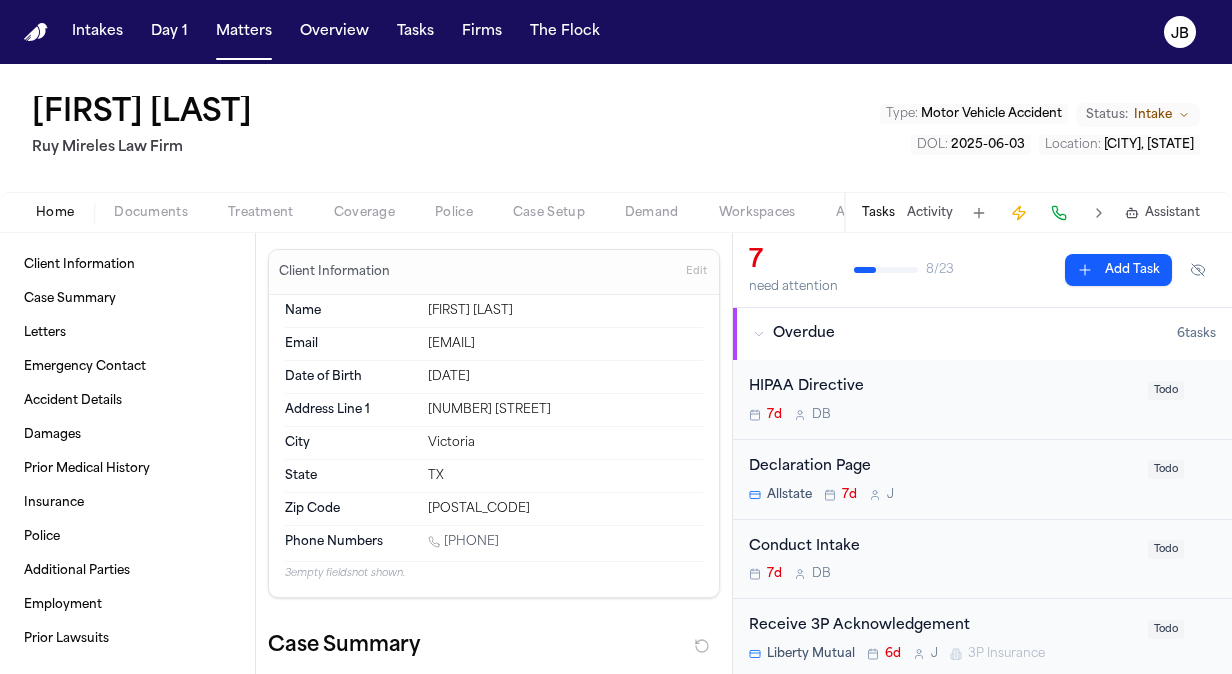 click on "Documents" at bounding box center (151, 213) 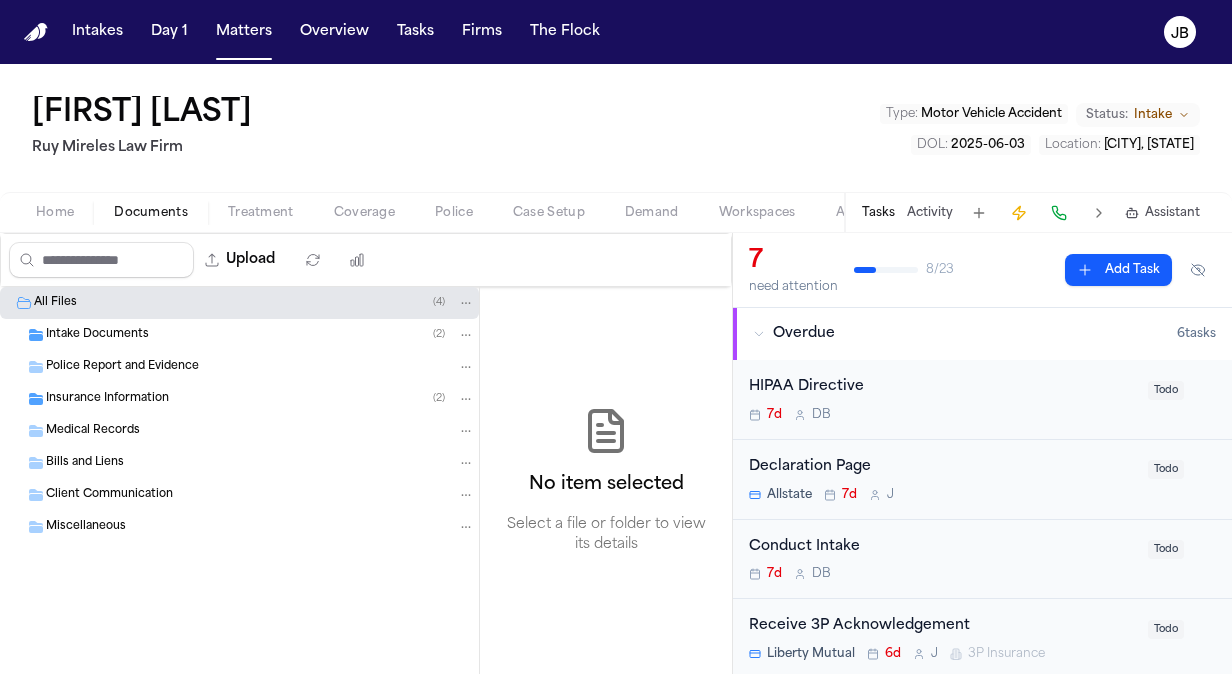 click on "Intake Documents ( 2 )" at bounding box center [260, 335] 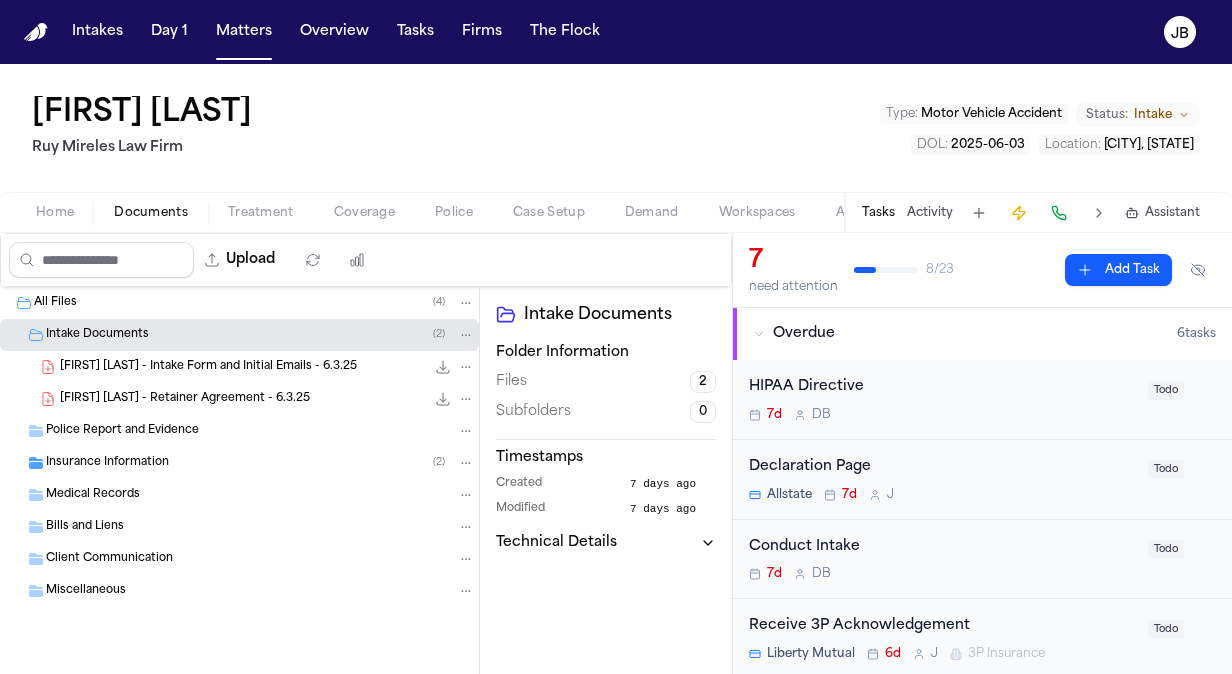 click on "Bills and Liens" at bounding box center [85, 527] 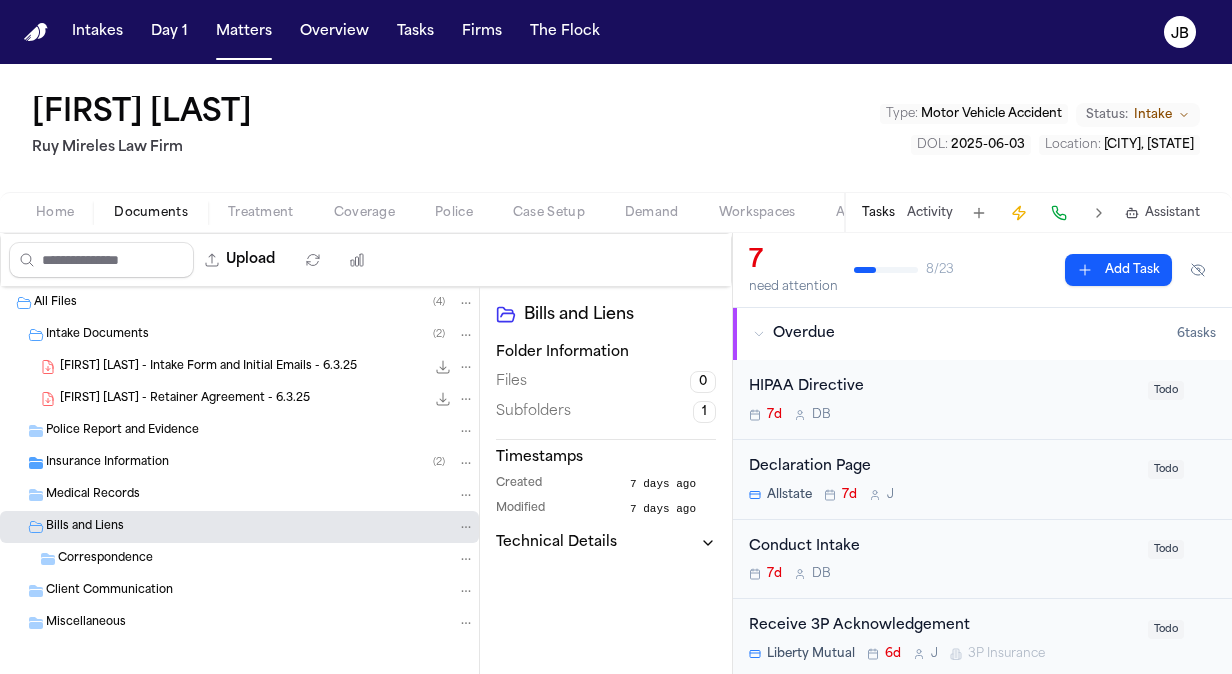 click on "Correspondence" at bounding box center (105, 559) 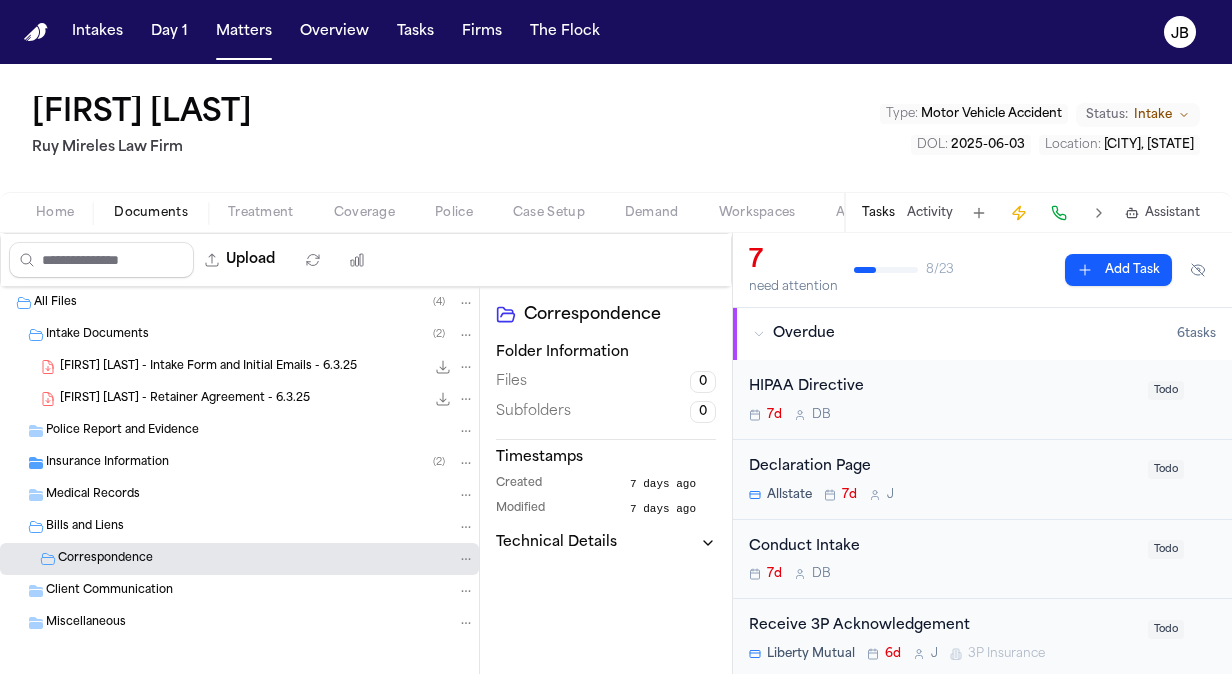 click on "Home" at bounding box center (55, 213) 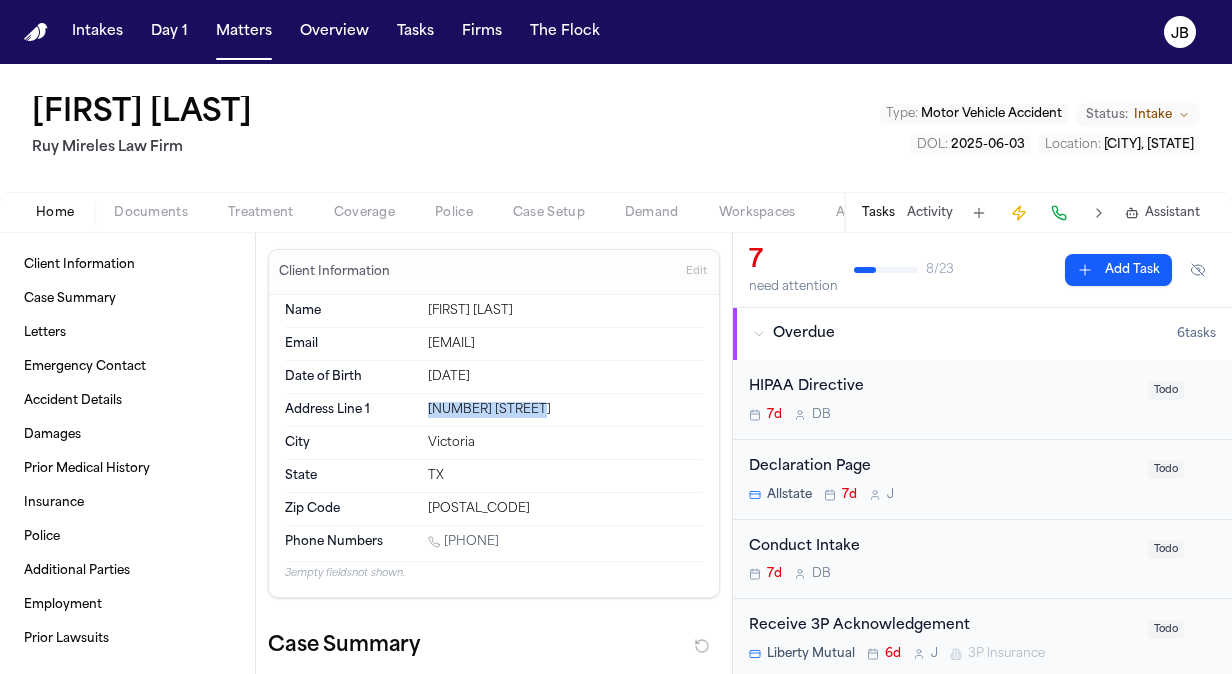 drag, startPoint x: 543, startPoint y: 408, endPoint x: 382, endPoint y: 404, distance: 161.04968 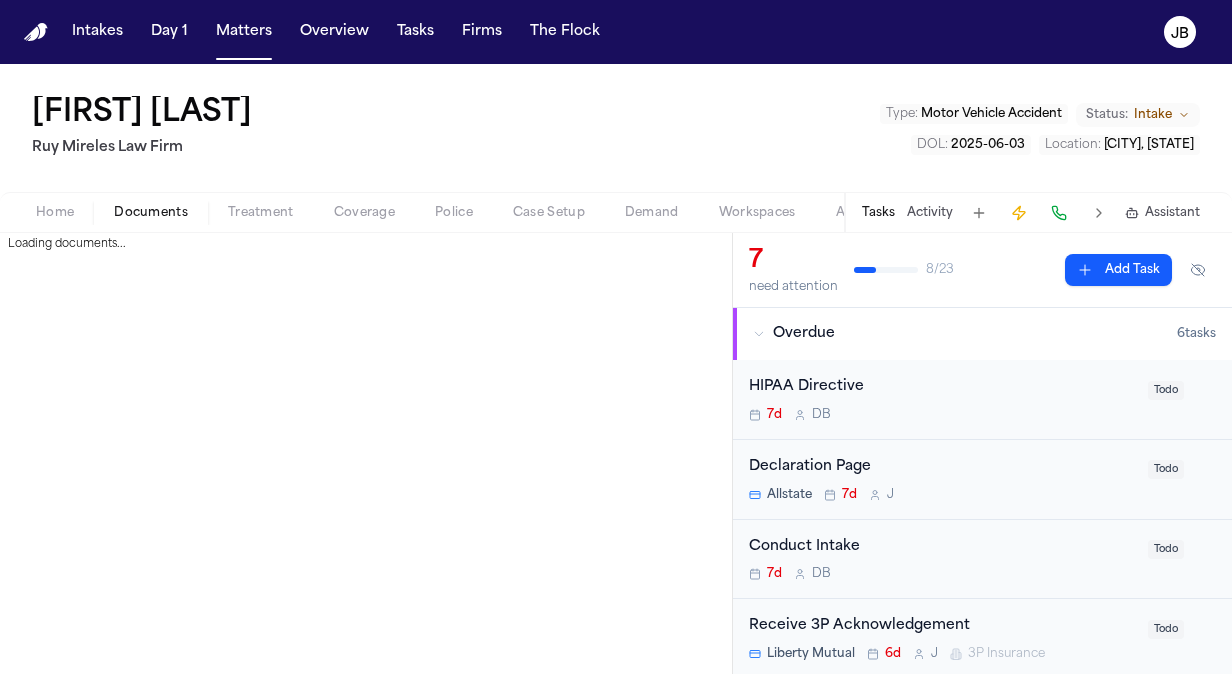 click on "Documents" at bounding box center (151, 213) 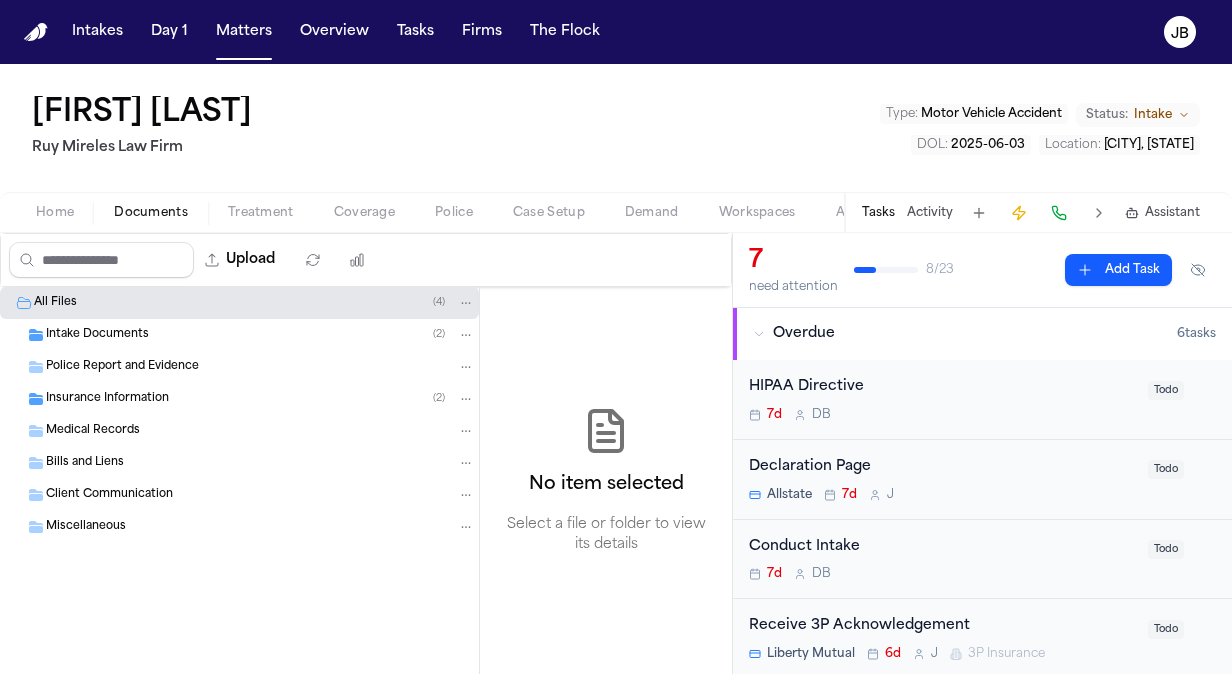 click on "Intake Documents ( 2 )" at bounding box center (260, 335) 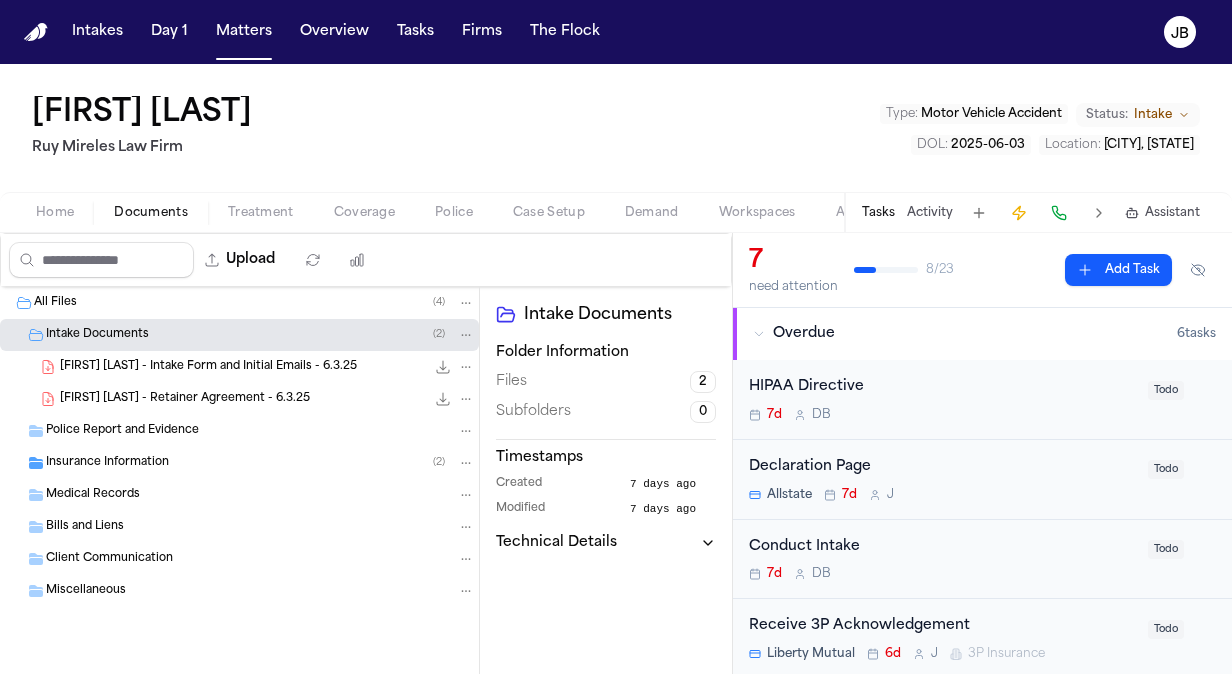 click on "[FIRST] [LAST] - Intake Form and Initial Emails - 6.3.25" at bounding box center [208, 367] 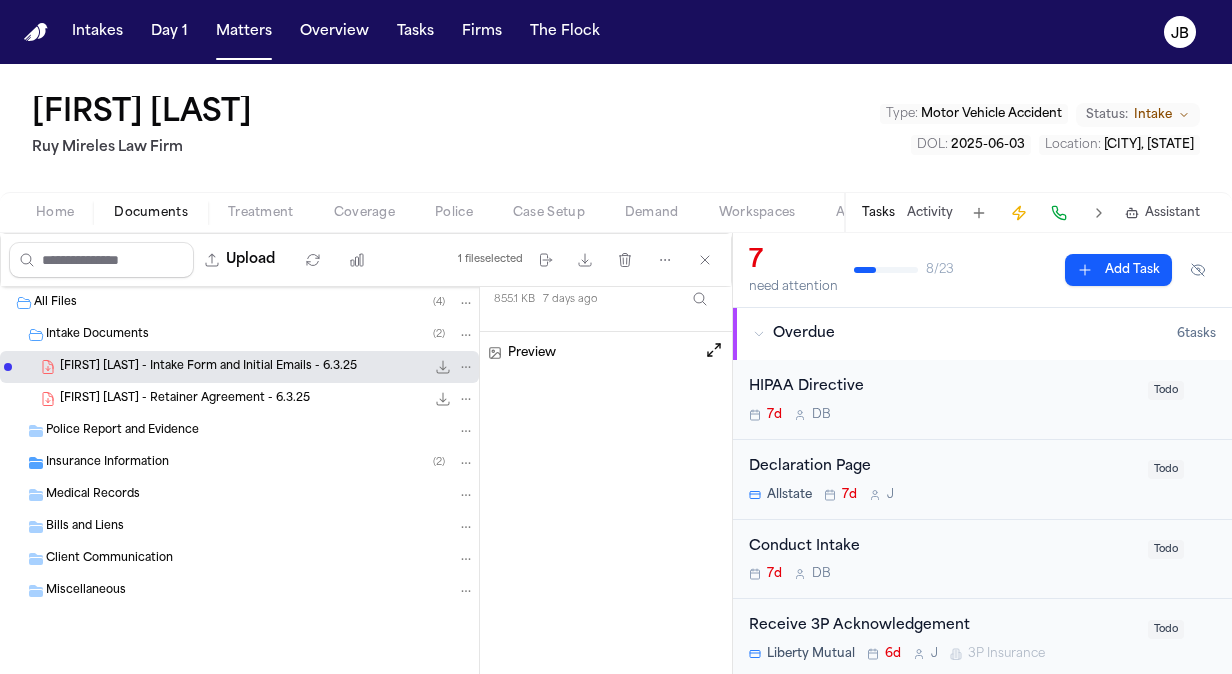 scroll, scrollTop: 224, scrollLeft: 0, axis: vertical 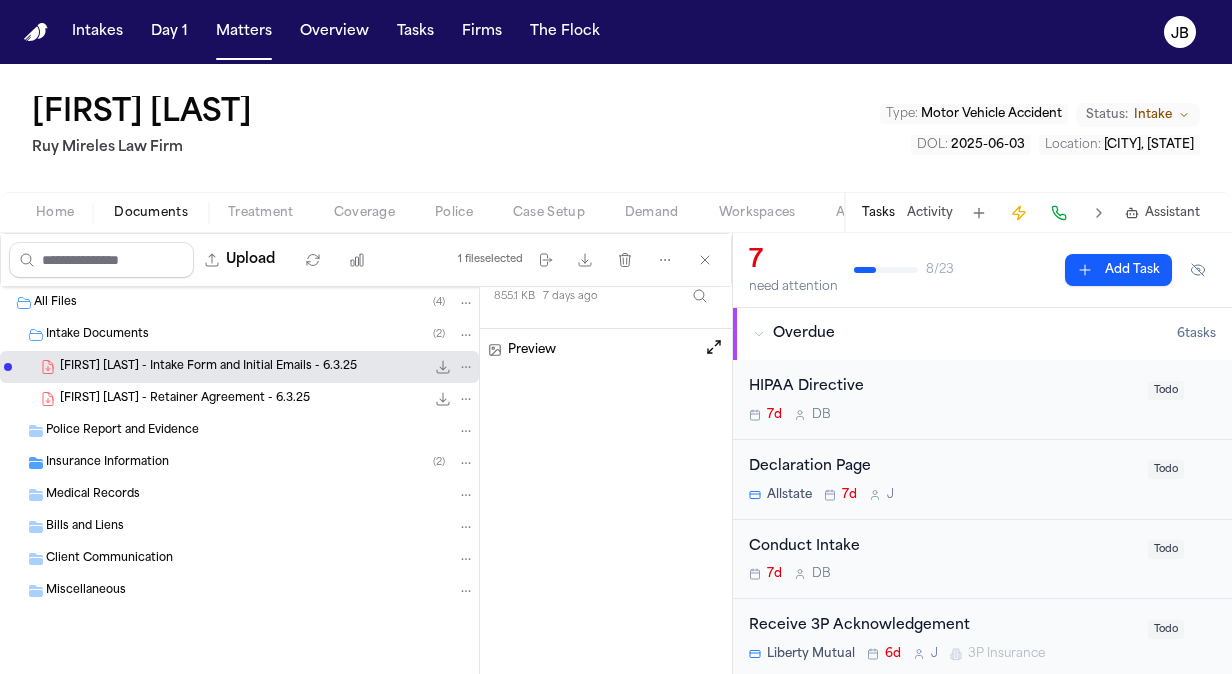 click at bounding box center (714, 347) 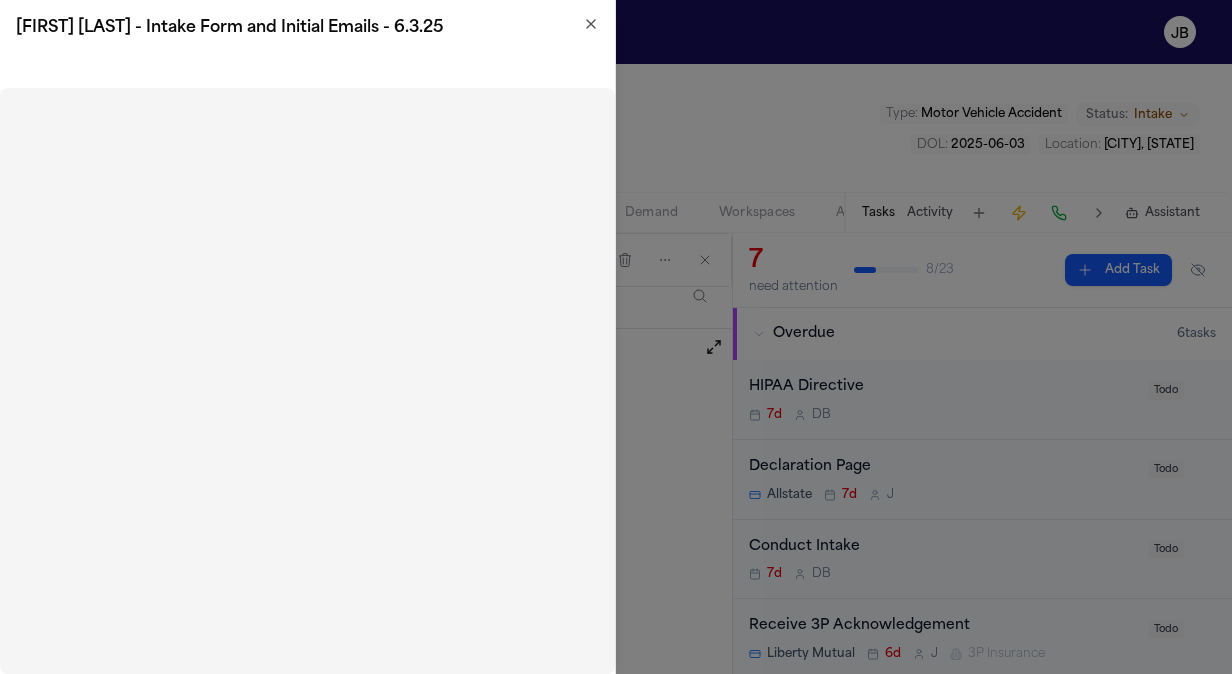 click 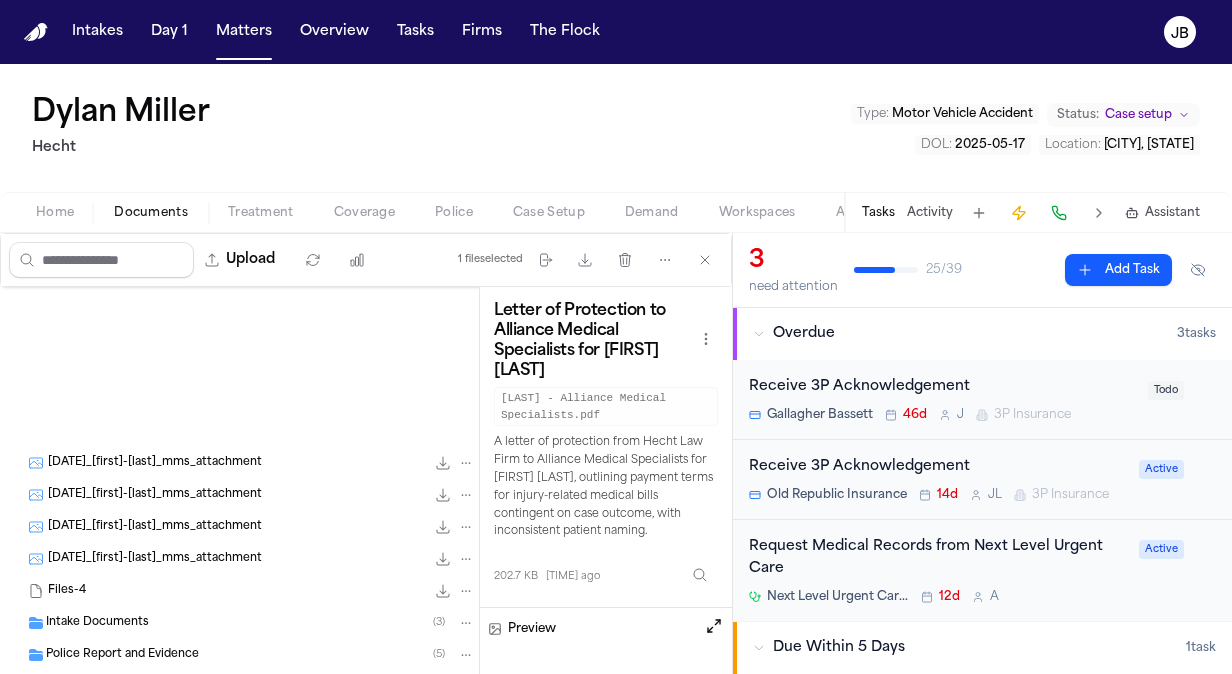 scroll, scrollTop: 0, scrollLeft: 0, axis: both 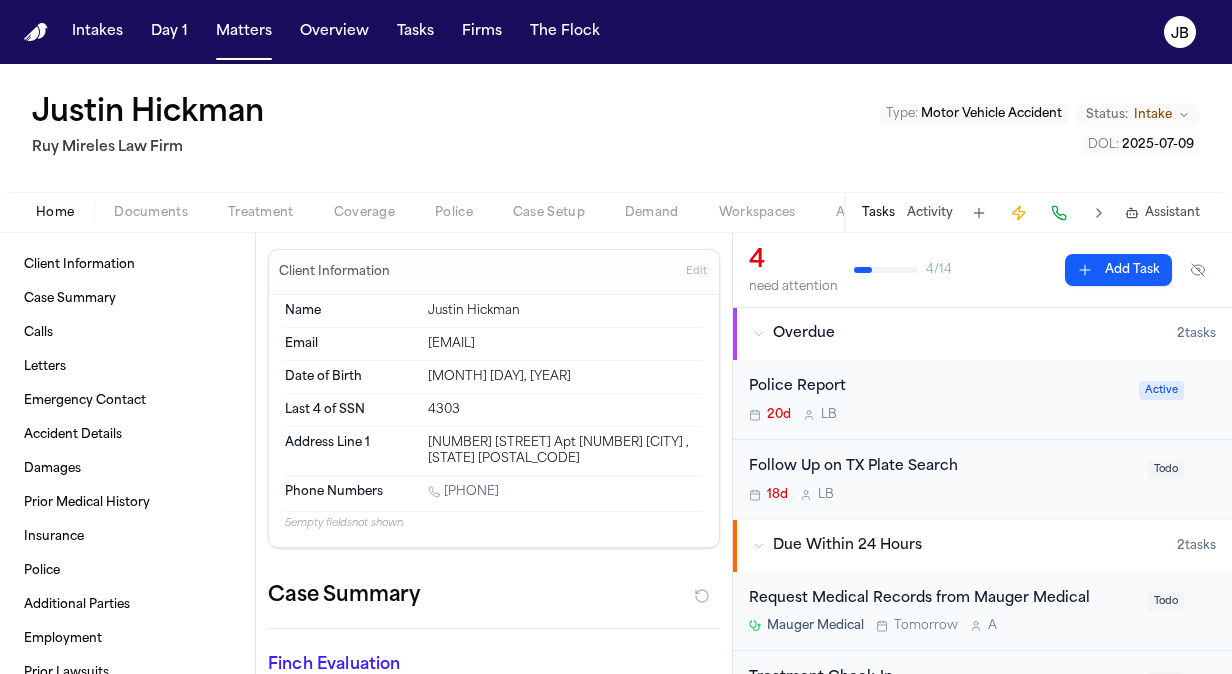 click on "Tasks" at bounding box center (415, 32) 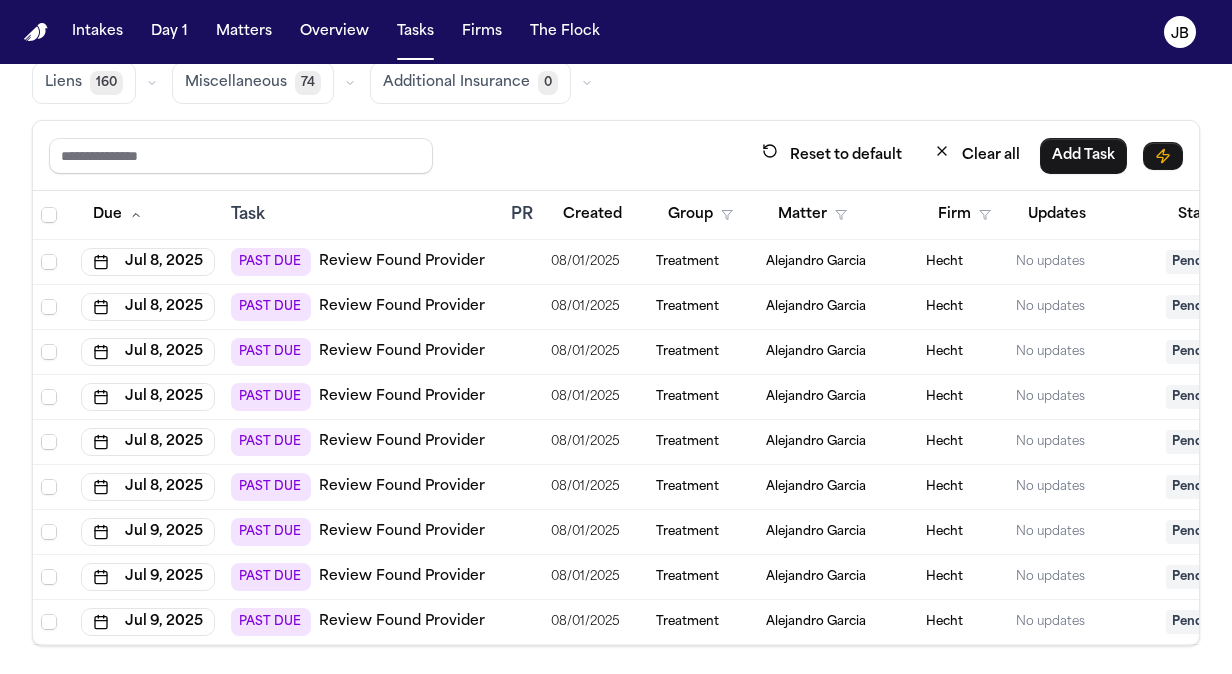 scroll, scrollTop: 0, scrollLeft: 0, axis: both 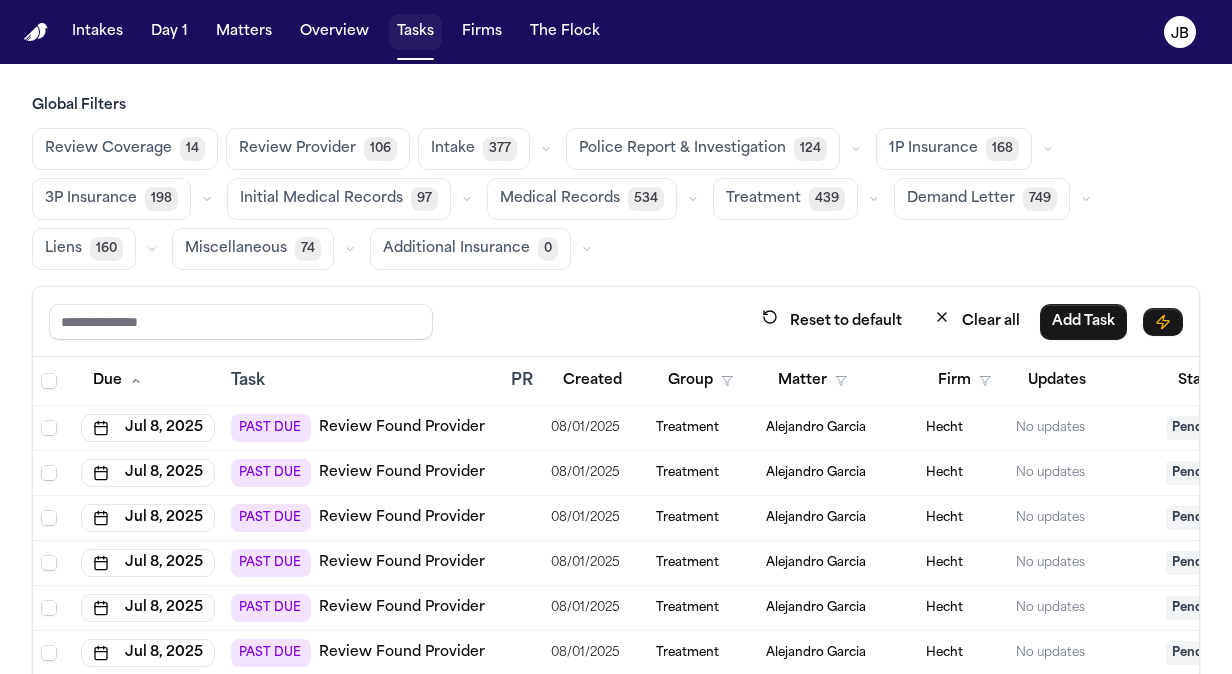 click on "Tasks" at bounding box center [415, 32] 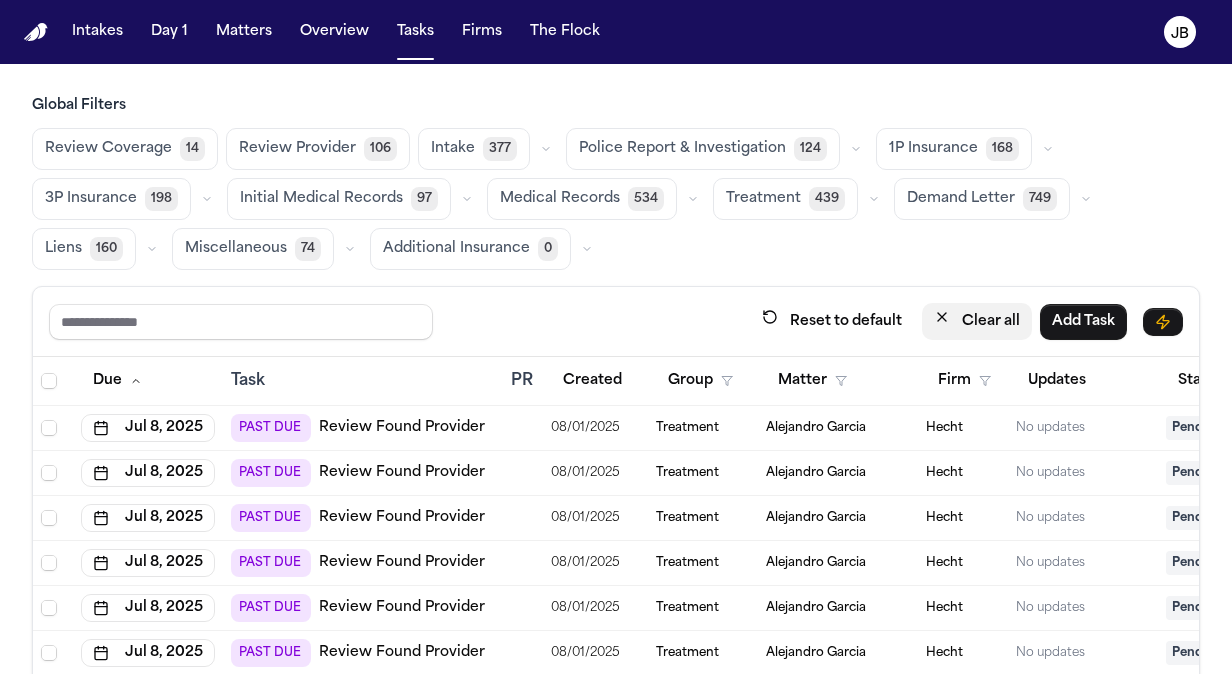 click on "Clear all" at bounding box center (977, 321) 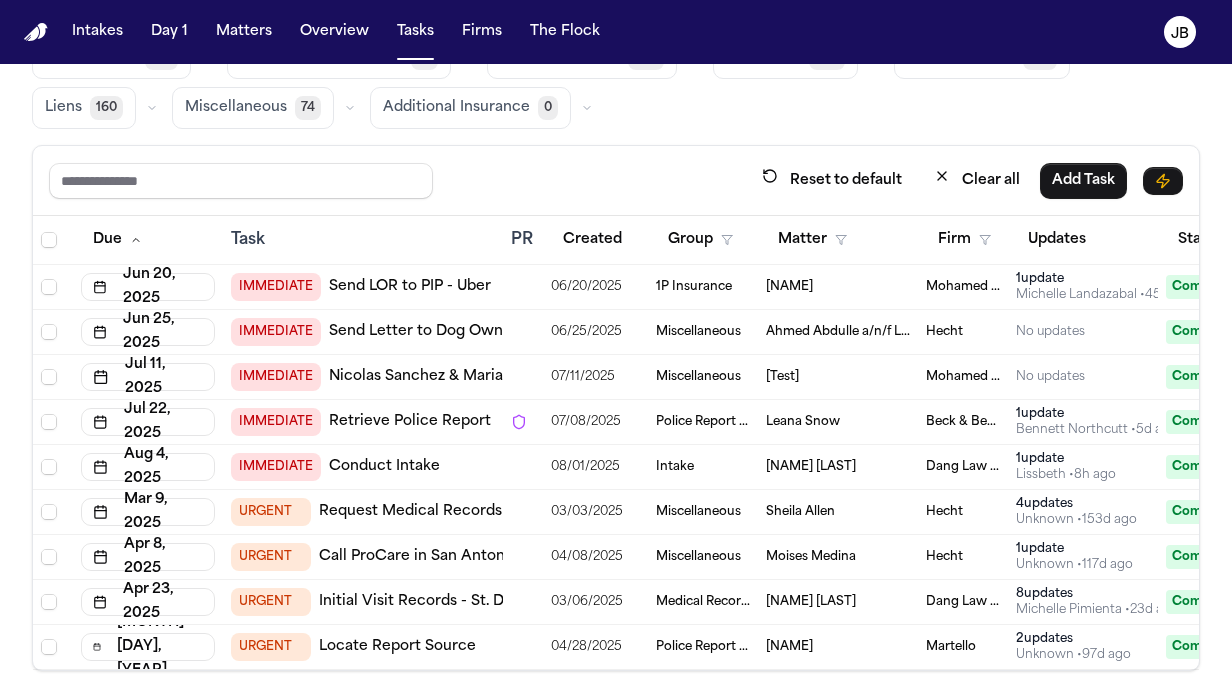 scroll, scrollTop: 166, scrollLeft: 0, axis: vertical 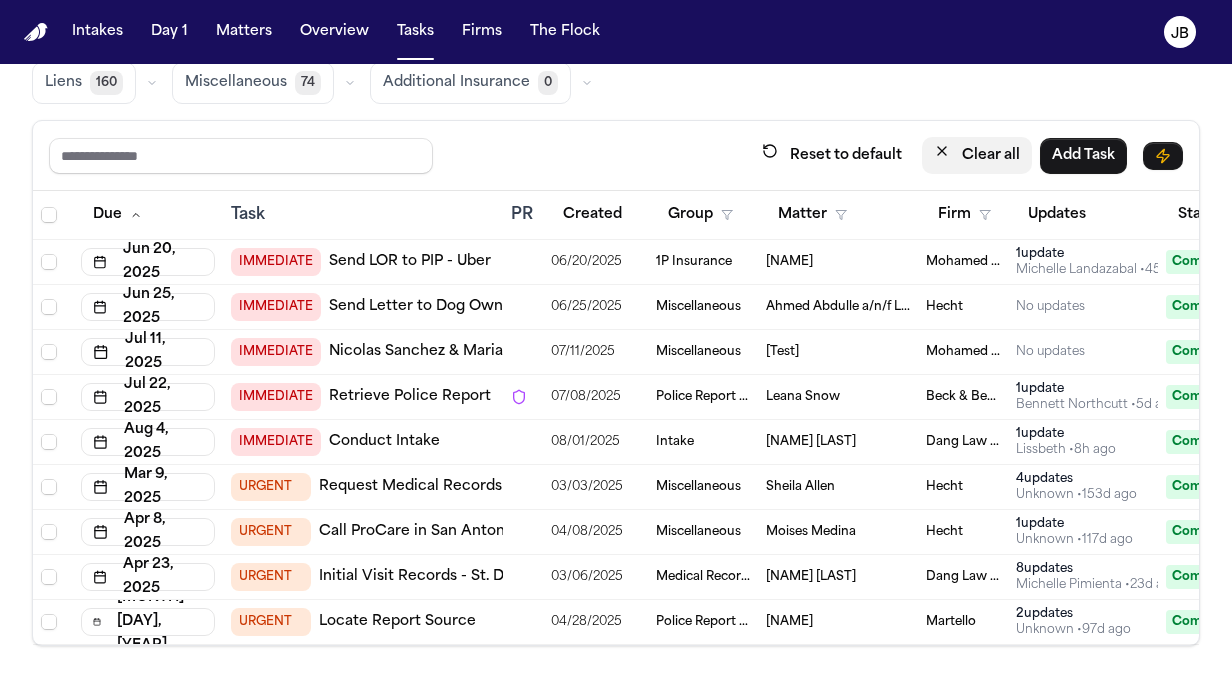 click on "Clear all" at bounding box center [977, 155] 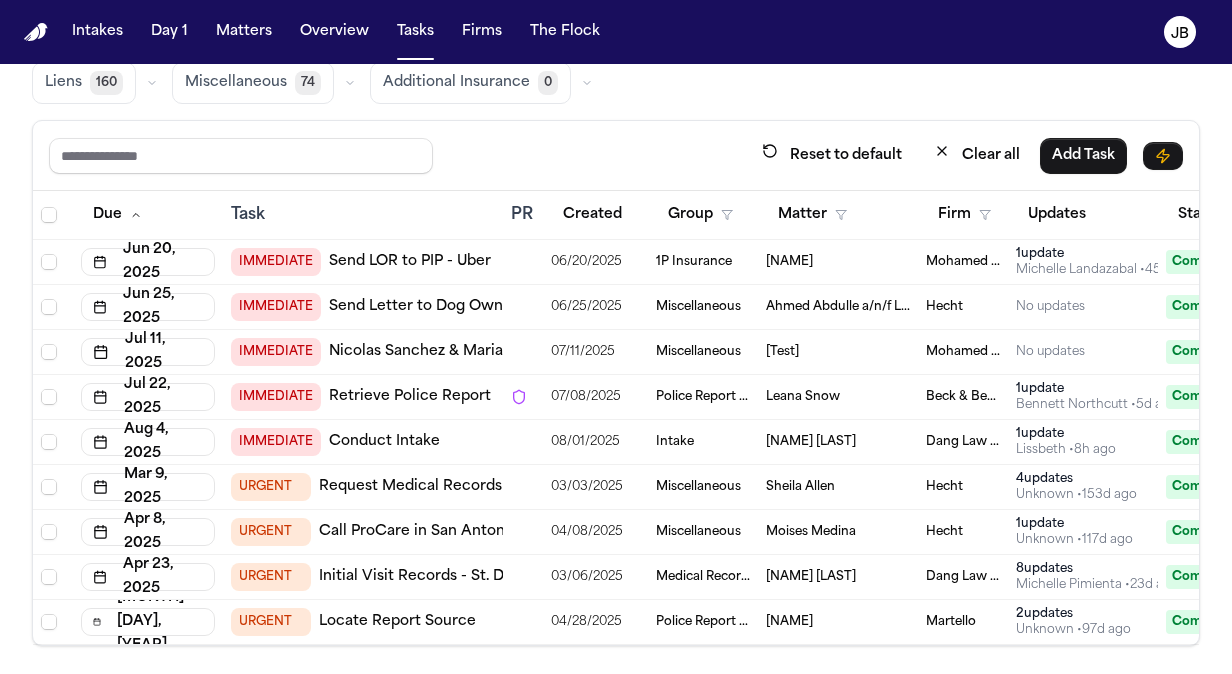 scroll, scrollTop: 0, scrollLeft: 0, axis: both 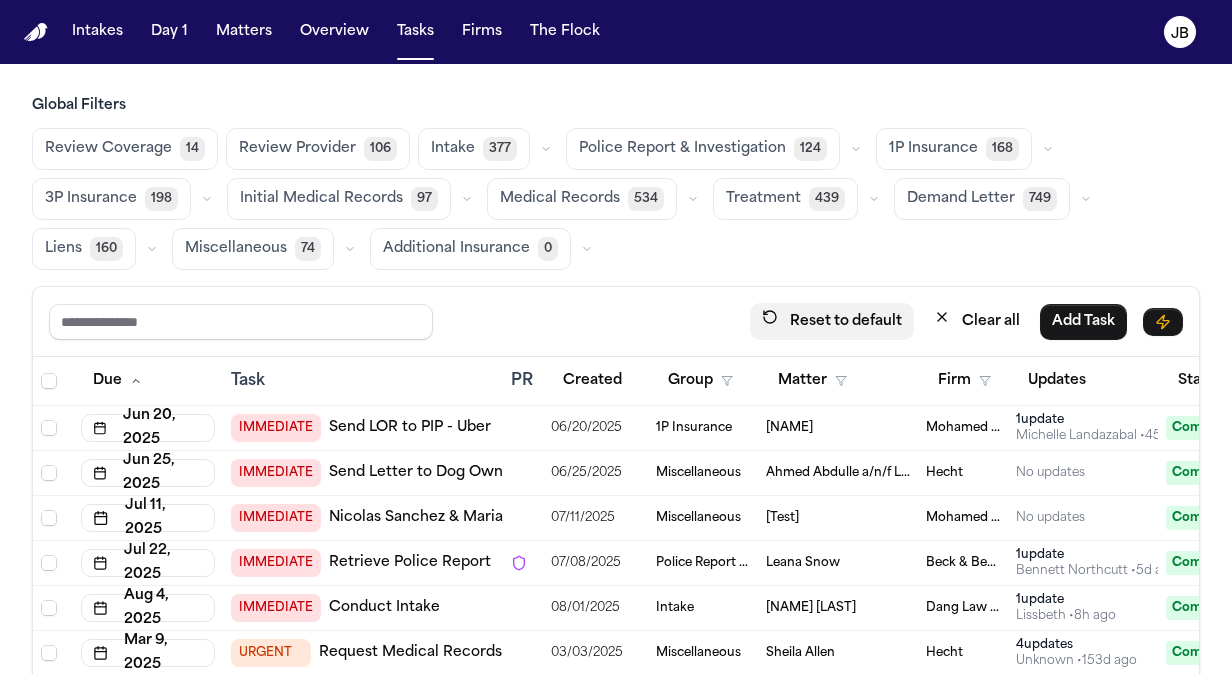 click on "Reset to default" at bounding box center [832, 321] 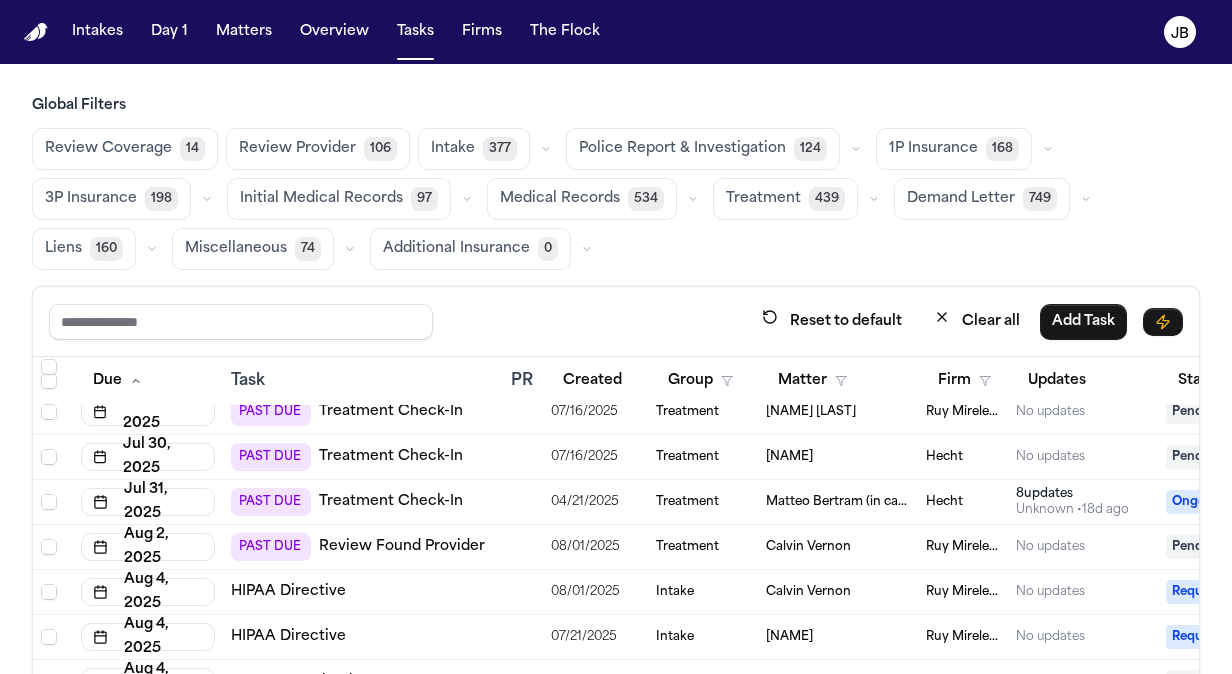 scroll, scrollTop: 2622, scrollLeft: 0, axis: vertical 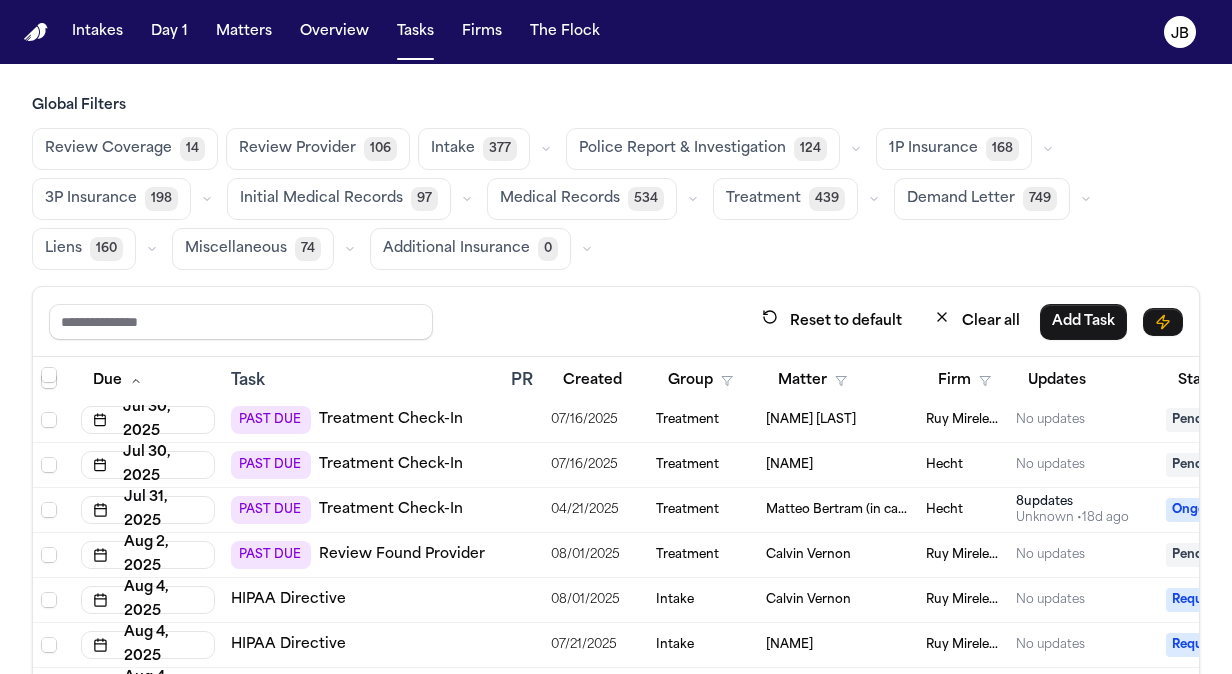 click on "Review Found Provider" at bounding box center (402, 555) 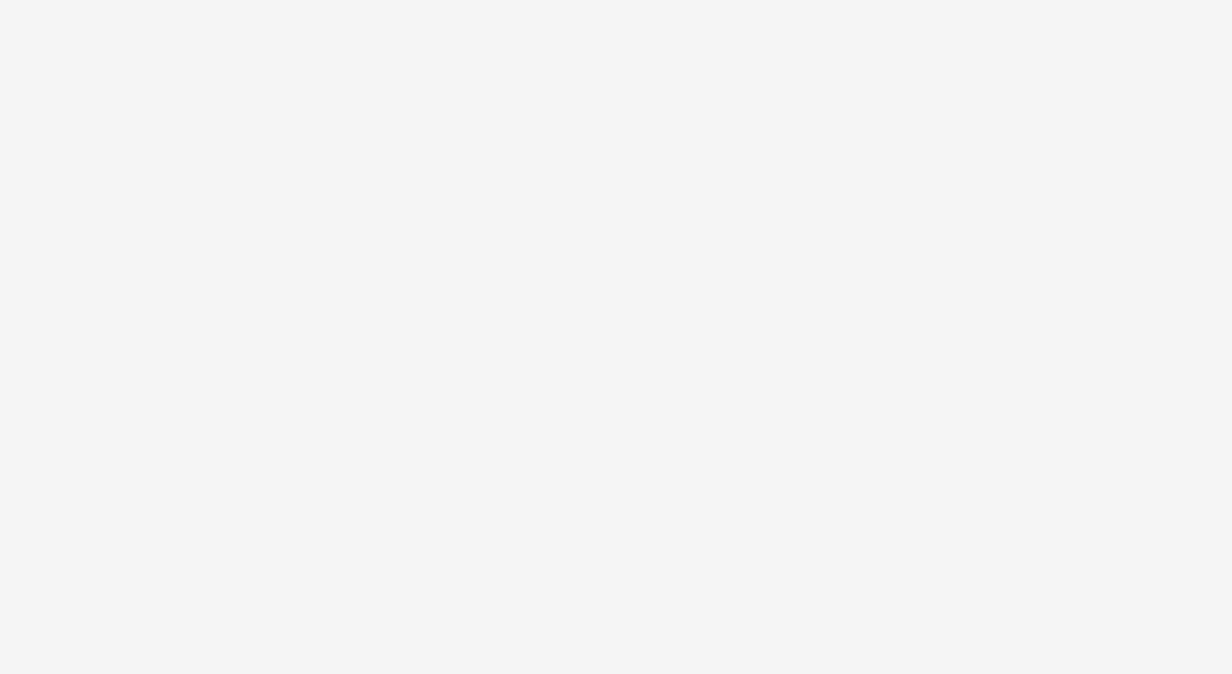 scroll, scrollTop: 0, scrollLeft: 0, axis: both 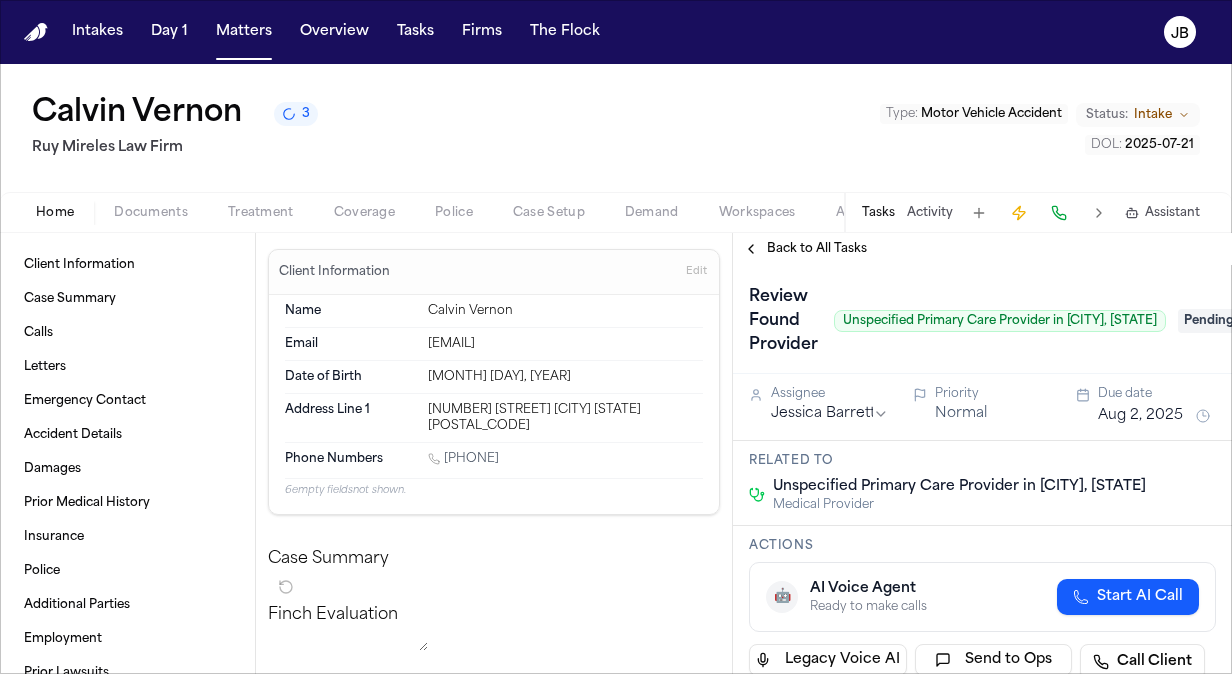click on "Treatment" at bounding box center (261, 213) 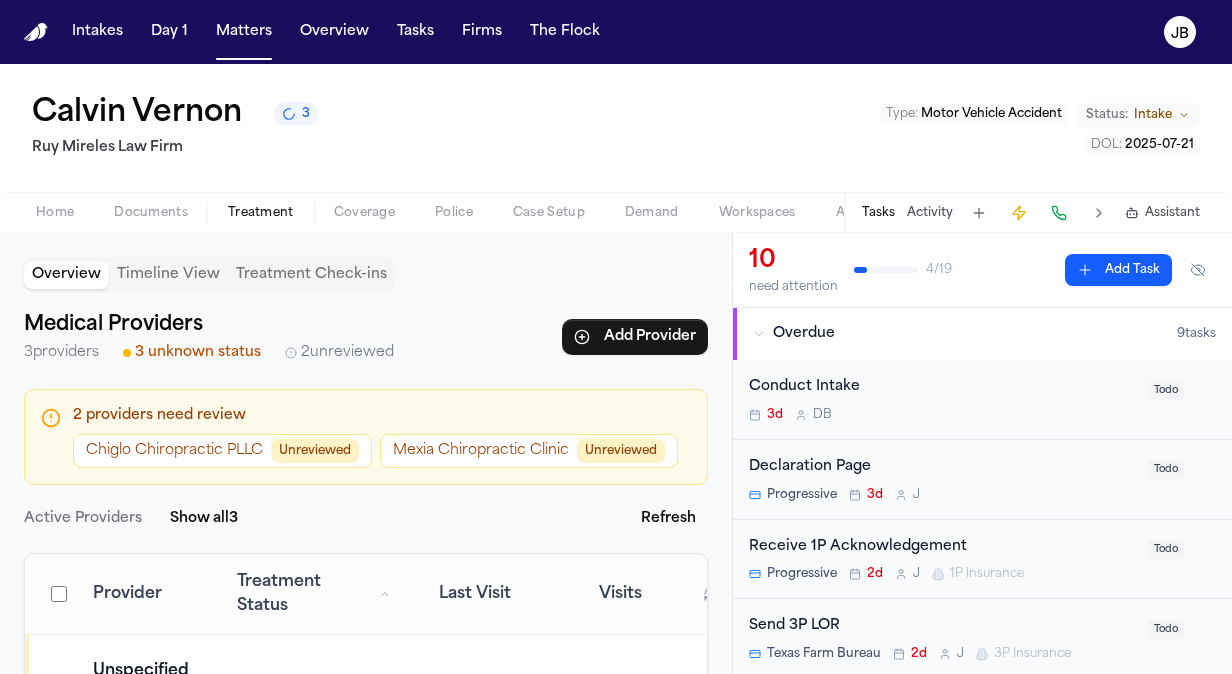 click on "Unreviewed" at bounding box center (315, 451) 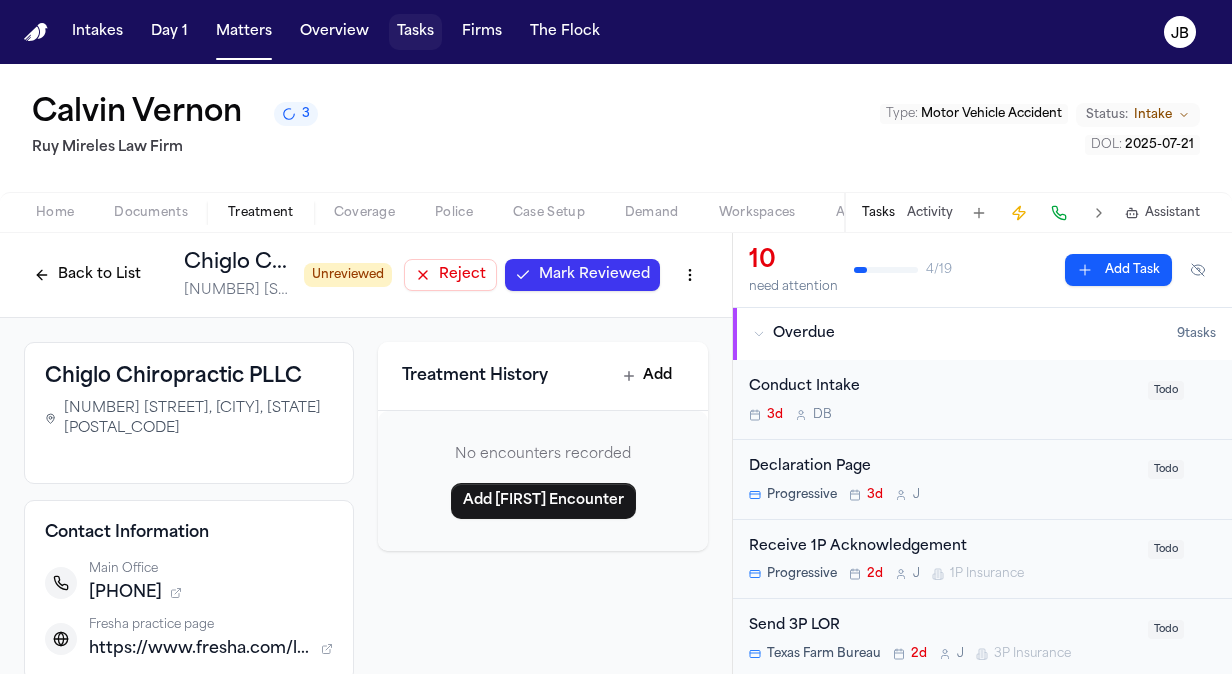 click on "Tasks" at bounding box center (415, 32) 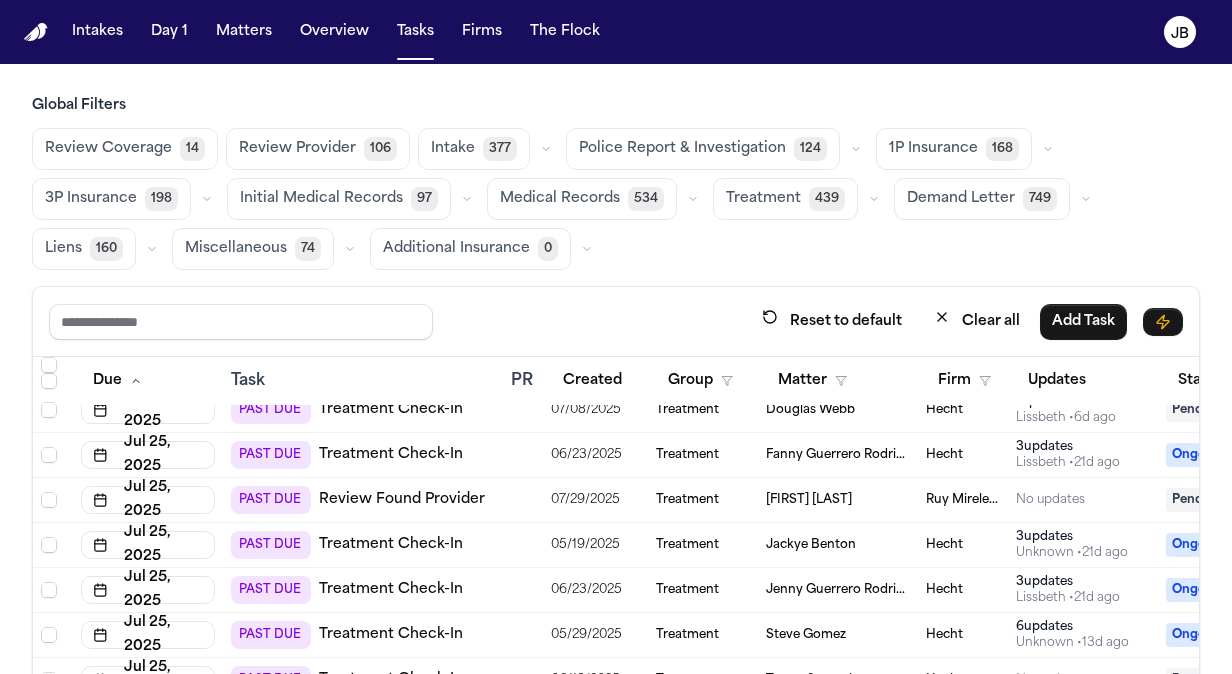 scroll, scrollTop: 1270, scrollLeft: 0, axis: vertical 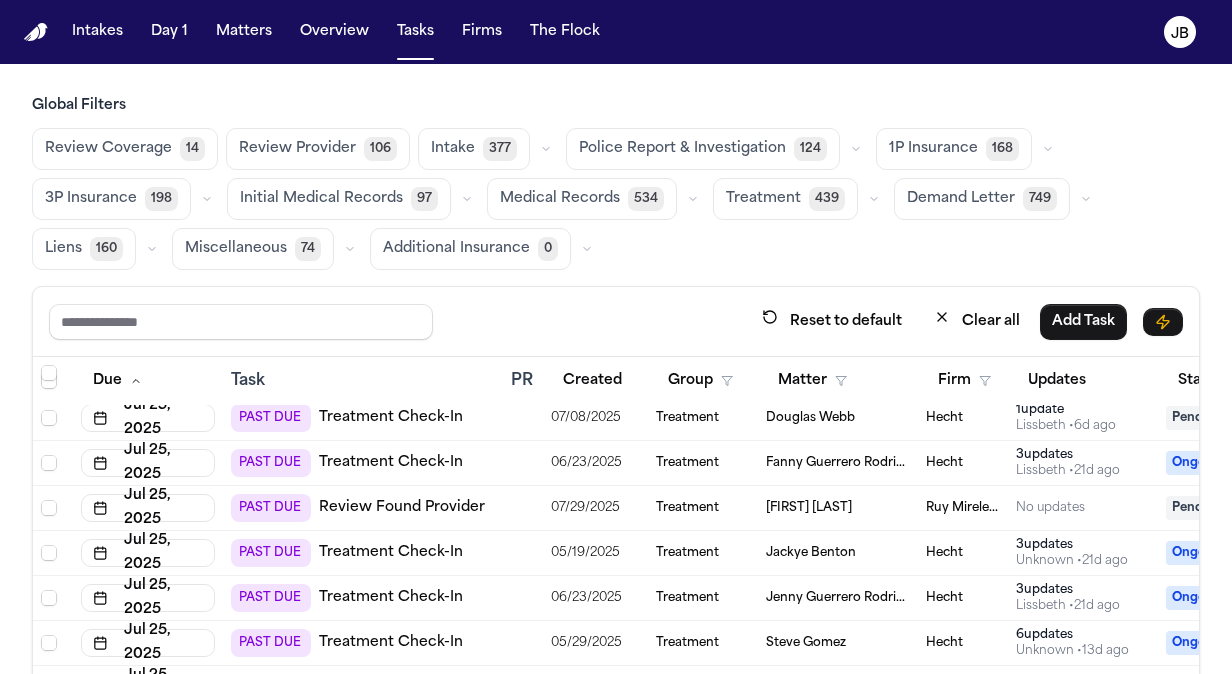 click on "Review Found Provider" at bounding box center (402, 508) 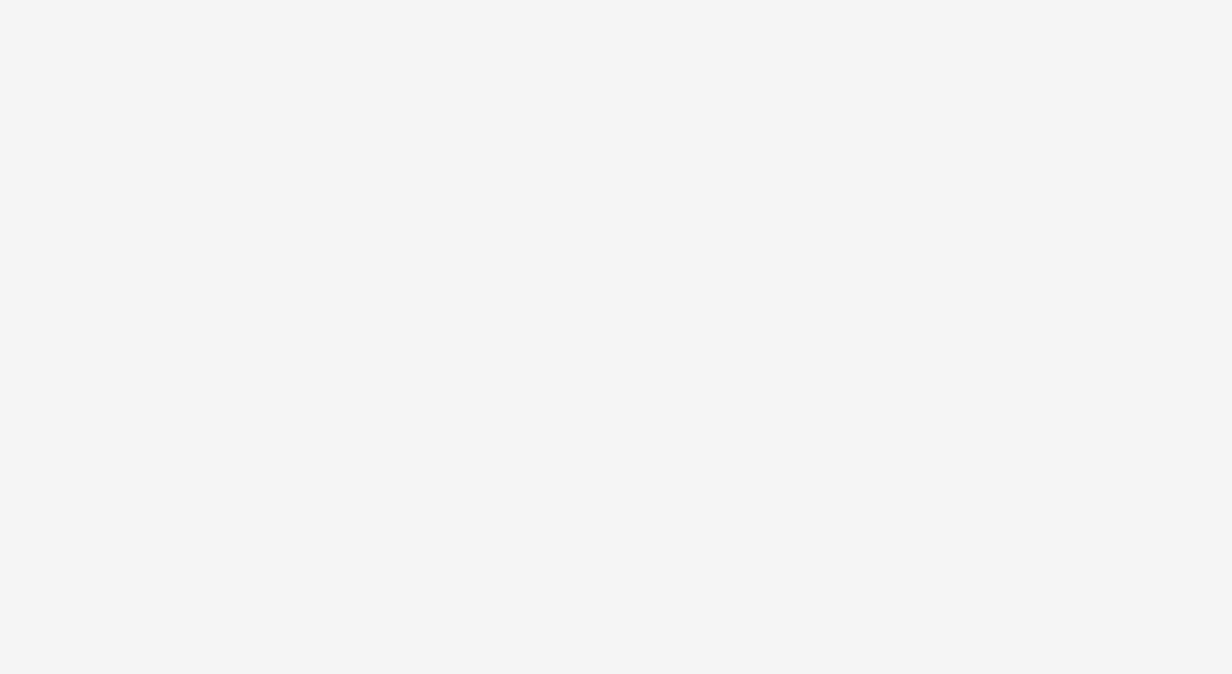 scroll, scrollTop: 0, scrollLeft: 0, axis: both 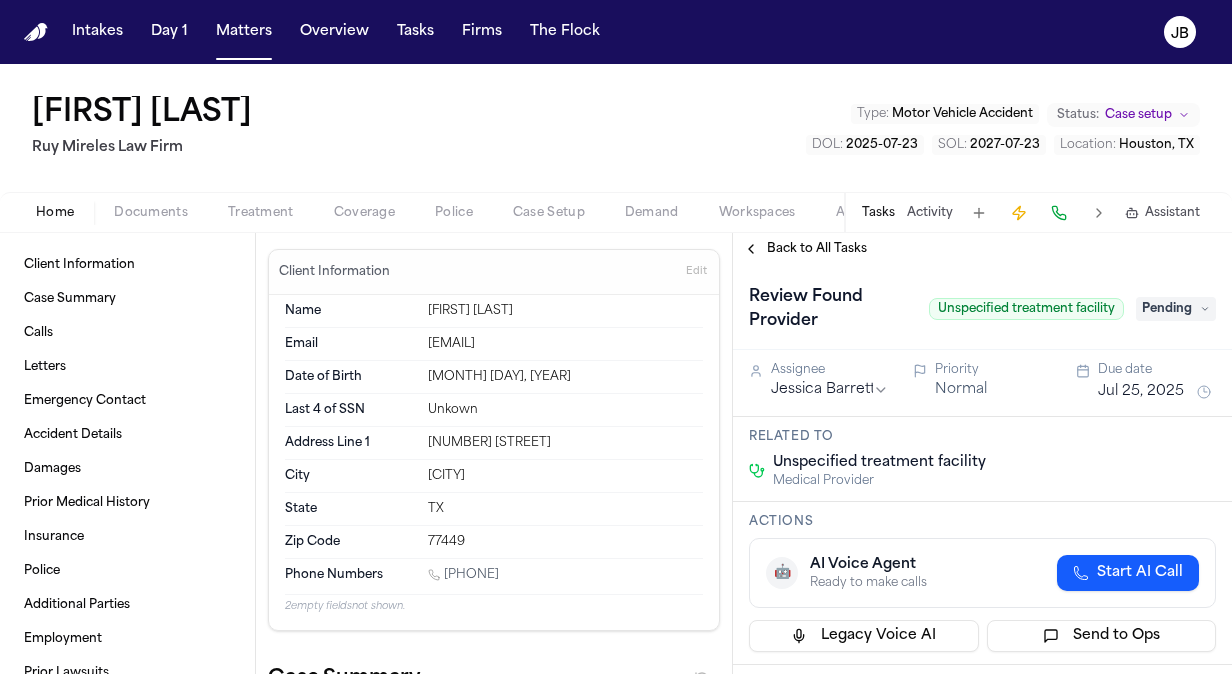type 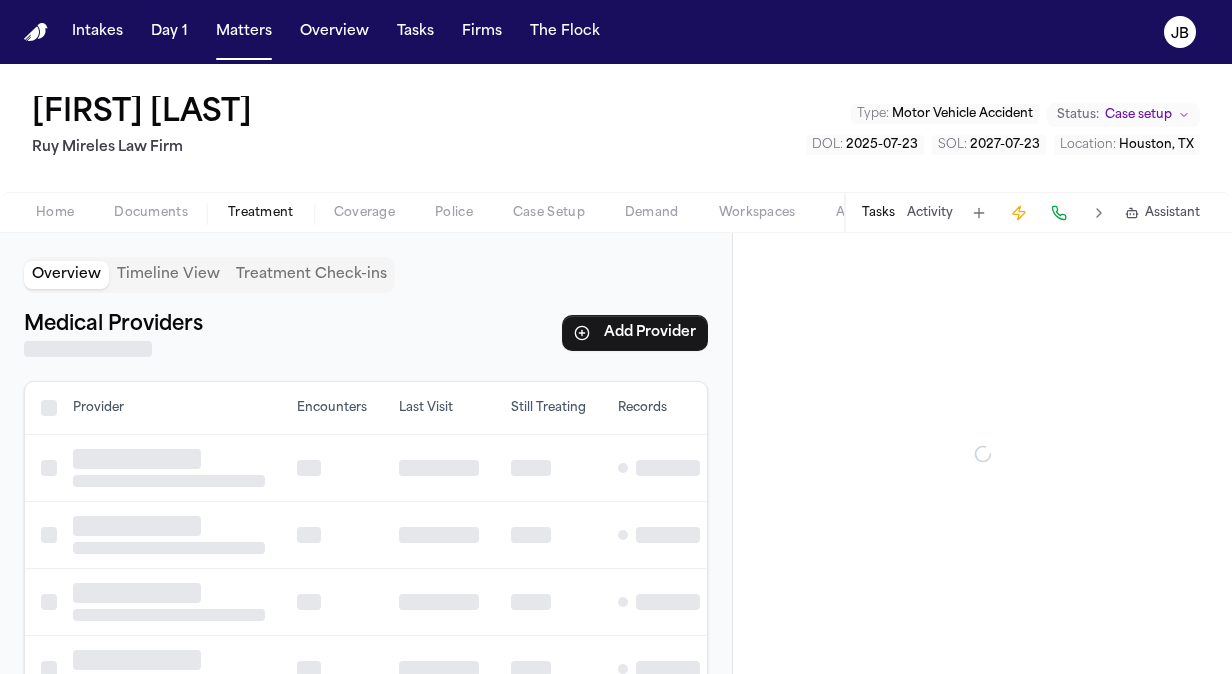click on "Treatment" at bounding box center (261, 213) 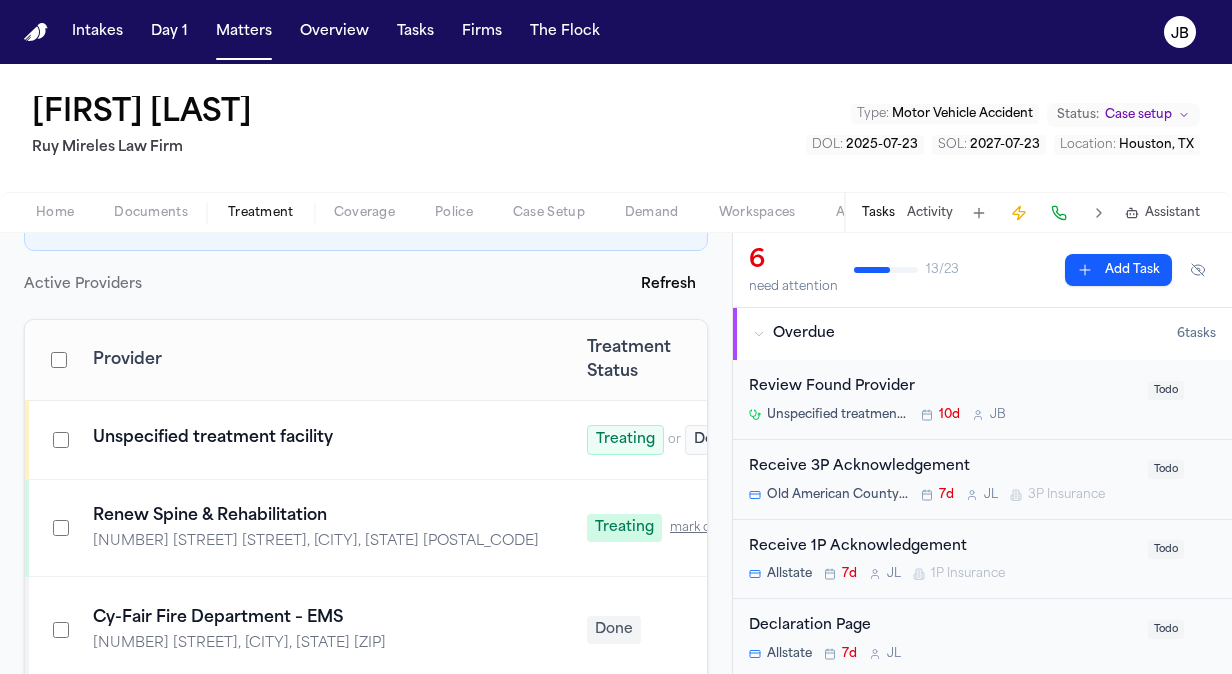 scroll, scrollTop: 305, scrollLeft: 0, axis: vertical 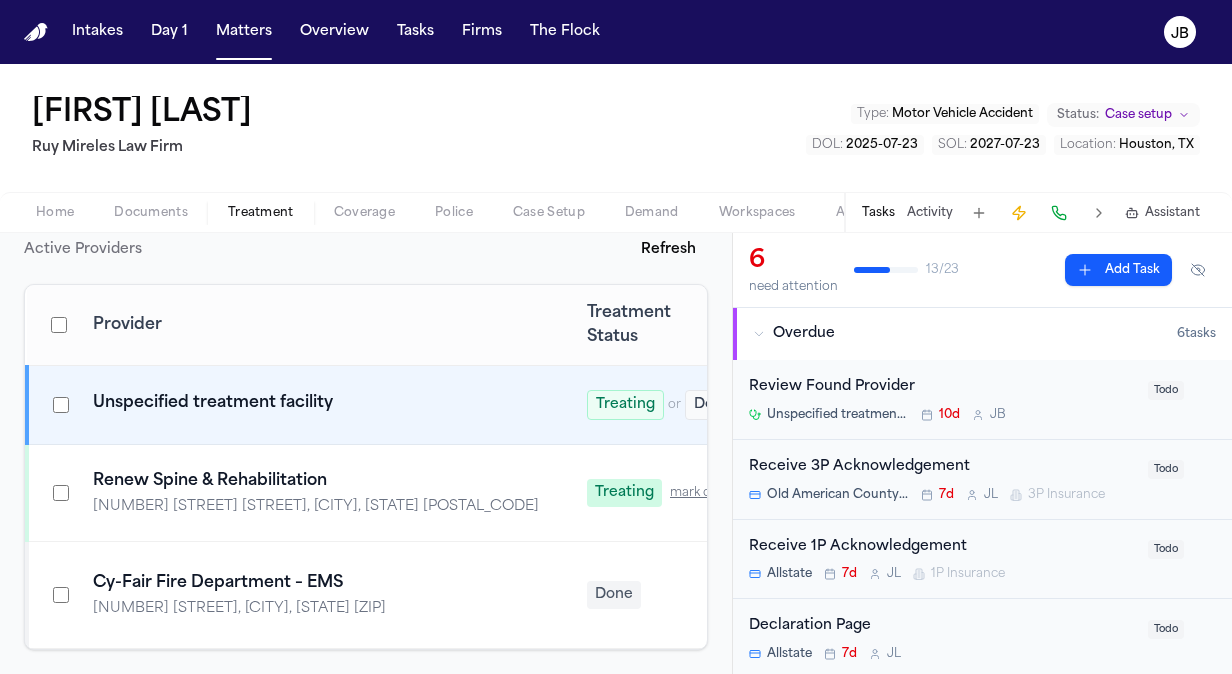 click on "Unspecified treatment facility" at bounding box center [322, 405] 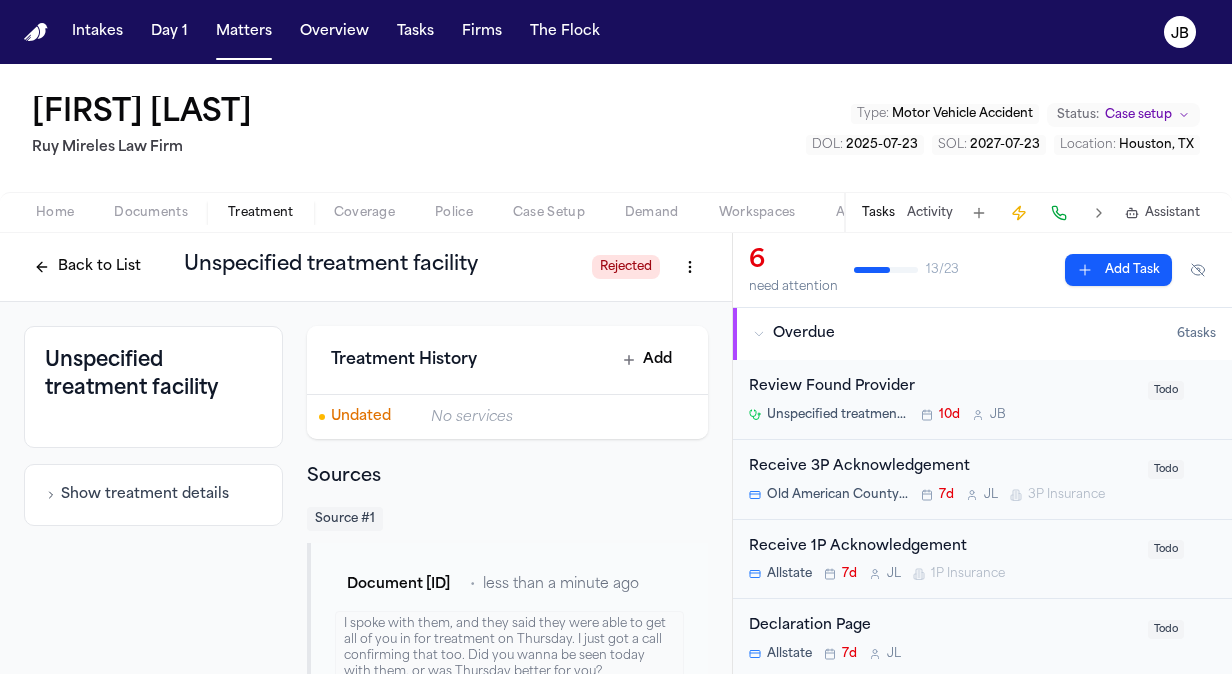 click on "Intakes Day 1 Matters Overview Tasks Firms The Flock JB Ivy Laynes Ruy Mireles Law Firm Type :   Motor Vehicle Accident Status: Case setup DOL :   2025-07-23 SOL :   2027-07-23 Location :   Houston, TX Home Documents Treatment Coverage Police Case Setup Demand Workspaces Artifacts Tasks Activity Assistant Back to List Unspecified treatment facility Rejected Unspecified treatment facility Show treatment details Treatment History Add Undated No services Sources Source # 1 Document f42d0f43 • less than a minute ago I spoke with them, and they said they were able to get all of you in for treatment on Thursday. I just got a call confirming that too. Did you wanna be seen today with them, or was Thursday better for you? 6 need attention 13 / 23 Add Task Overdue 6  task s Review Found Provider Unspecified treatment facility 10d J B Todo Receive 3P Acknowledgement Old American County Mutual 7d J L 3P Insurance Todo Receive 1P Acknowledgement Allstate 7d J L 1P Insurance Todo Declaration Page Allstate 7d" at bounding box center (616, 337) 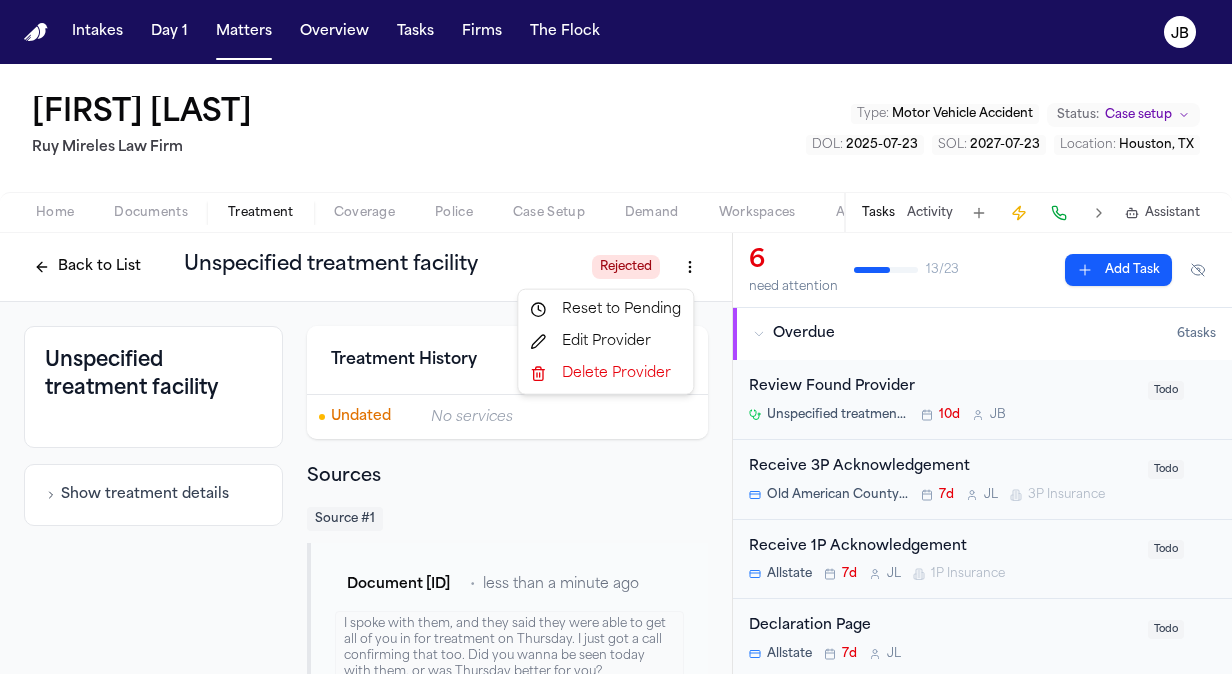 click on "Delete Provider" at bounding box center (605, 374) 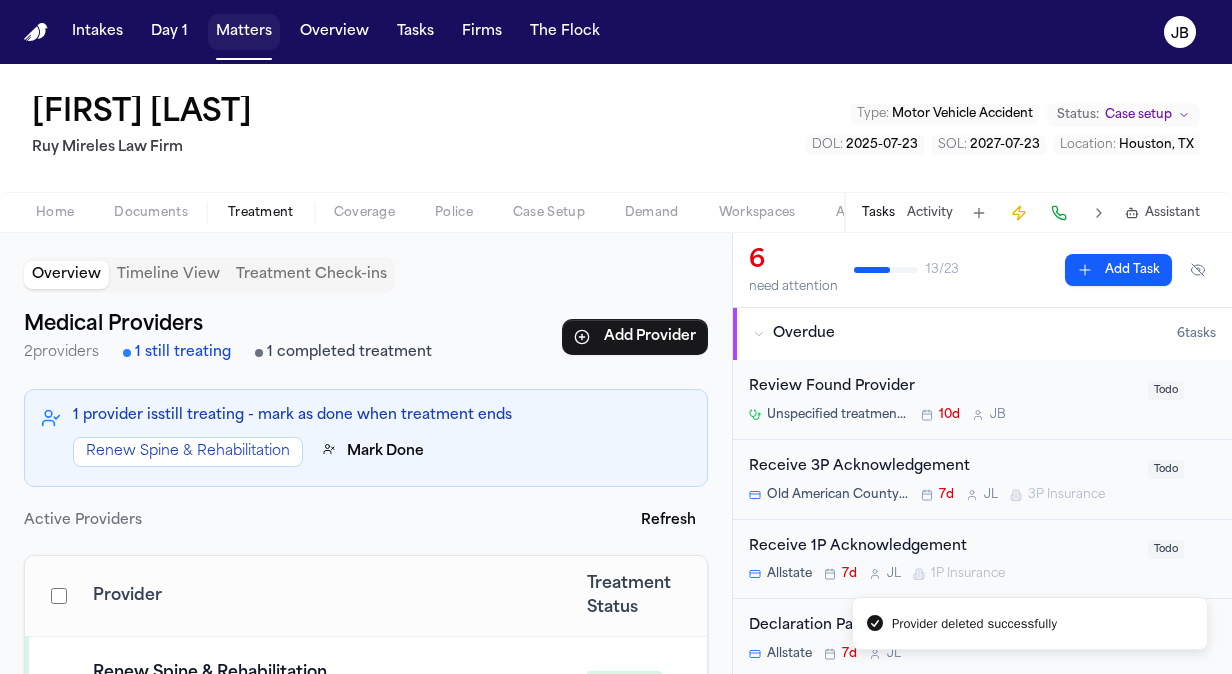 drag, startPoint x: 253, startPoint y: 24, endPoint x: 351, endPoint y: 0, distance: 100.89599 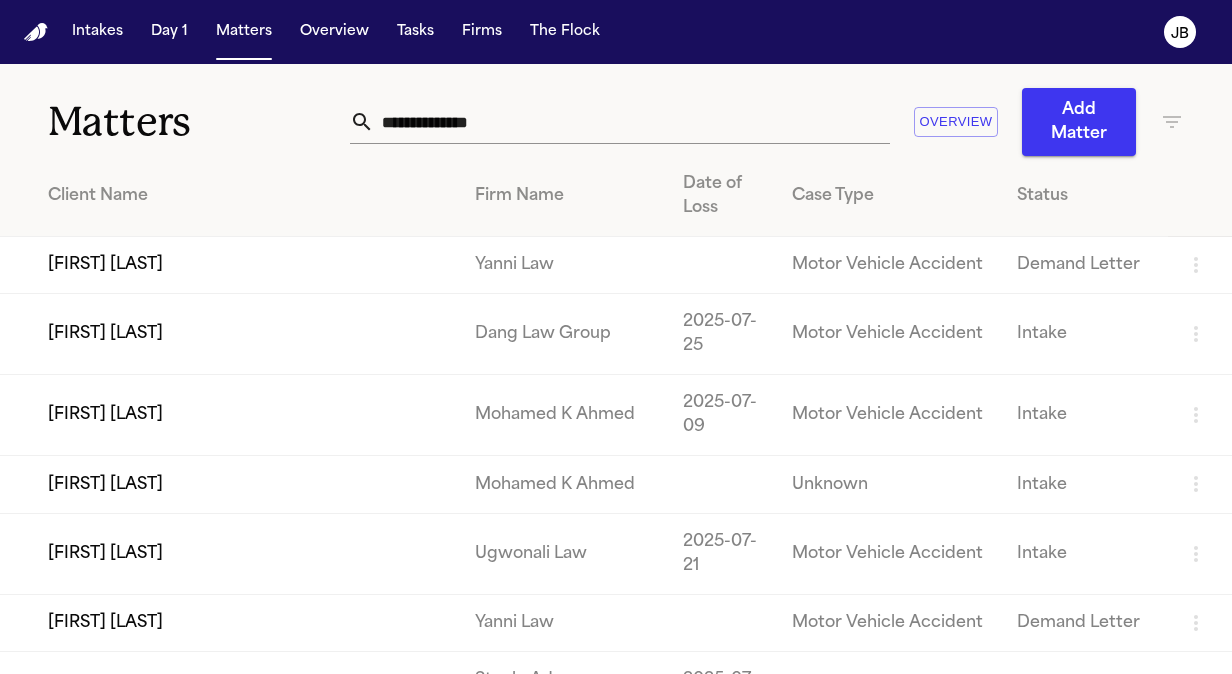 click on "Tasks" at bounding box center (415, 32) 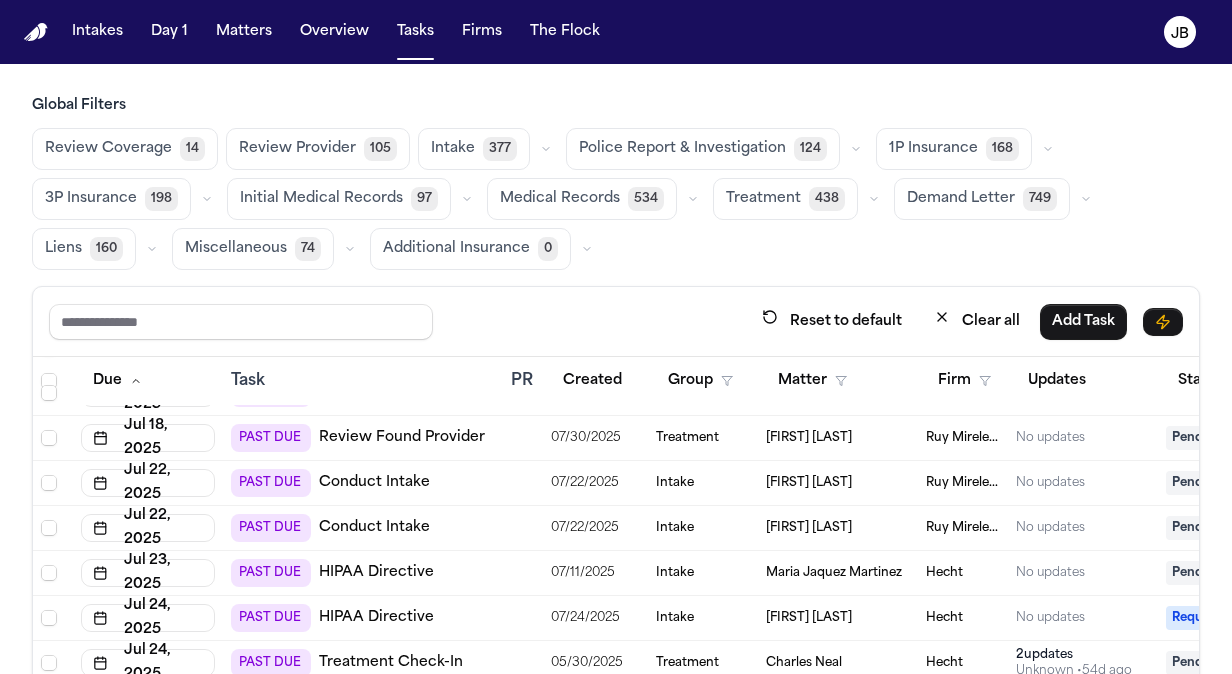 scroll, scrollTop: 726, scrollLeft: 0, axis: vertical 